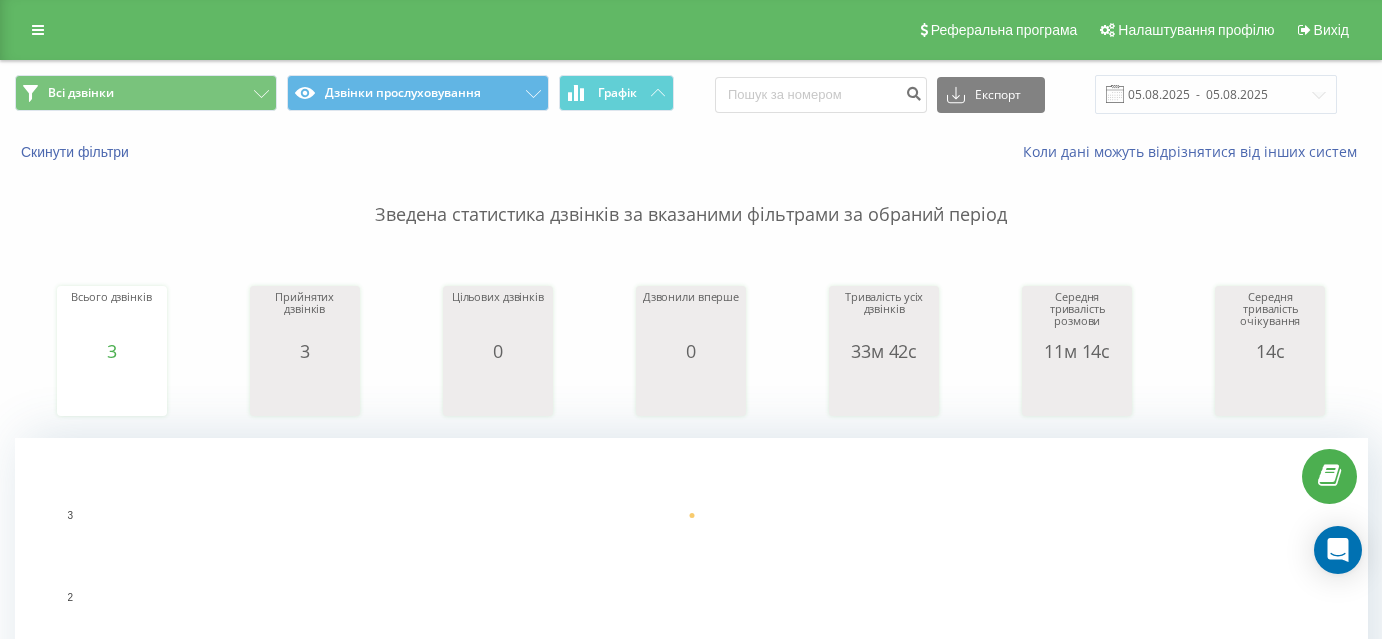 scroll, scrollTop: 0, scrollLeft: 0, axis: both 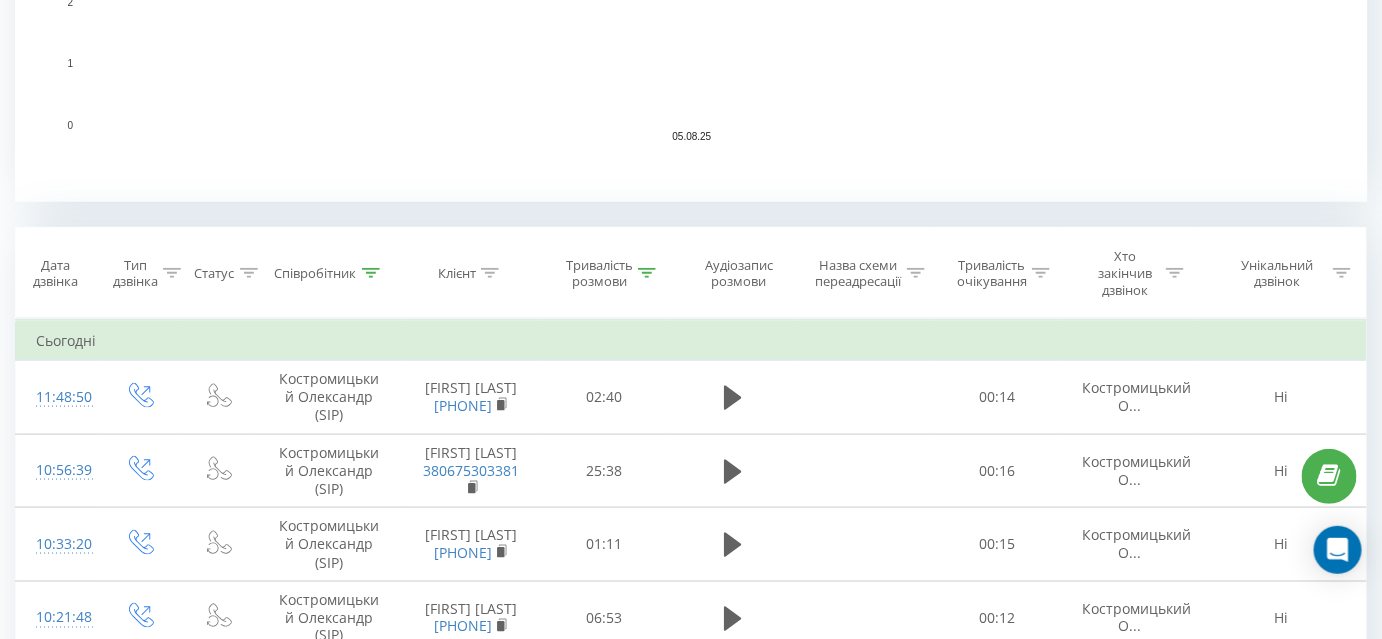 click 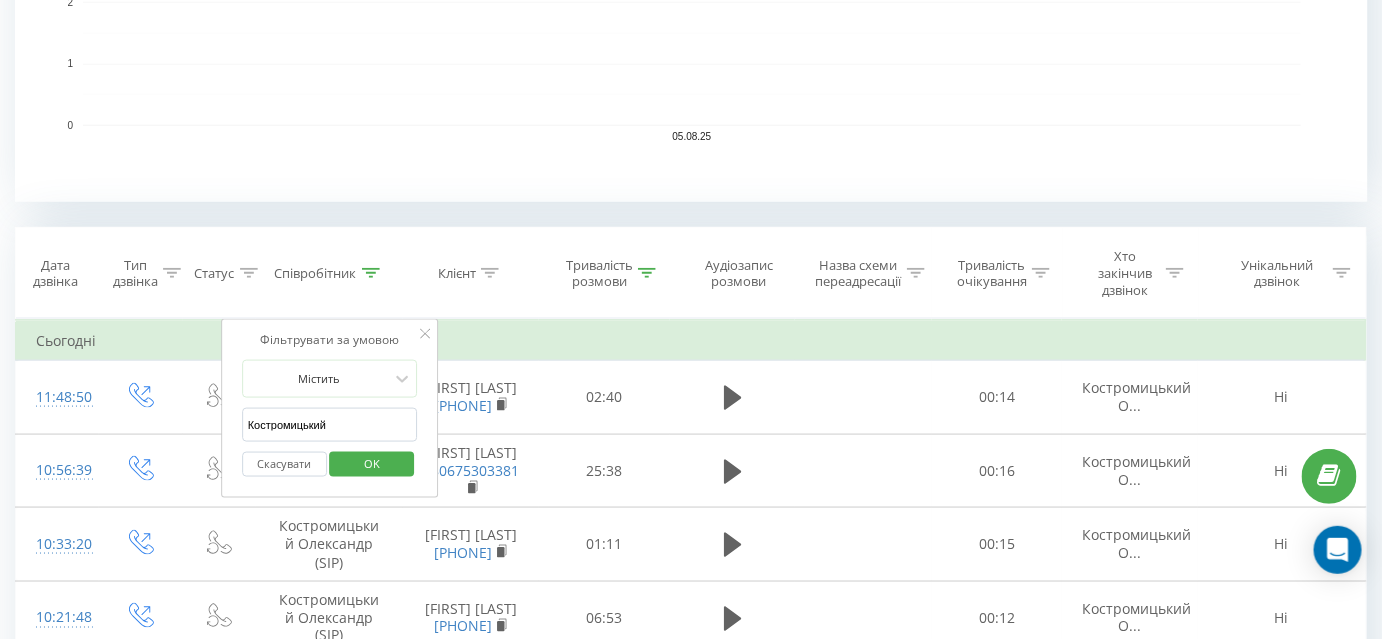 click on "Костромицький" at bounding box center (330, 425) 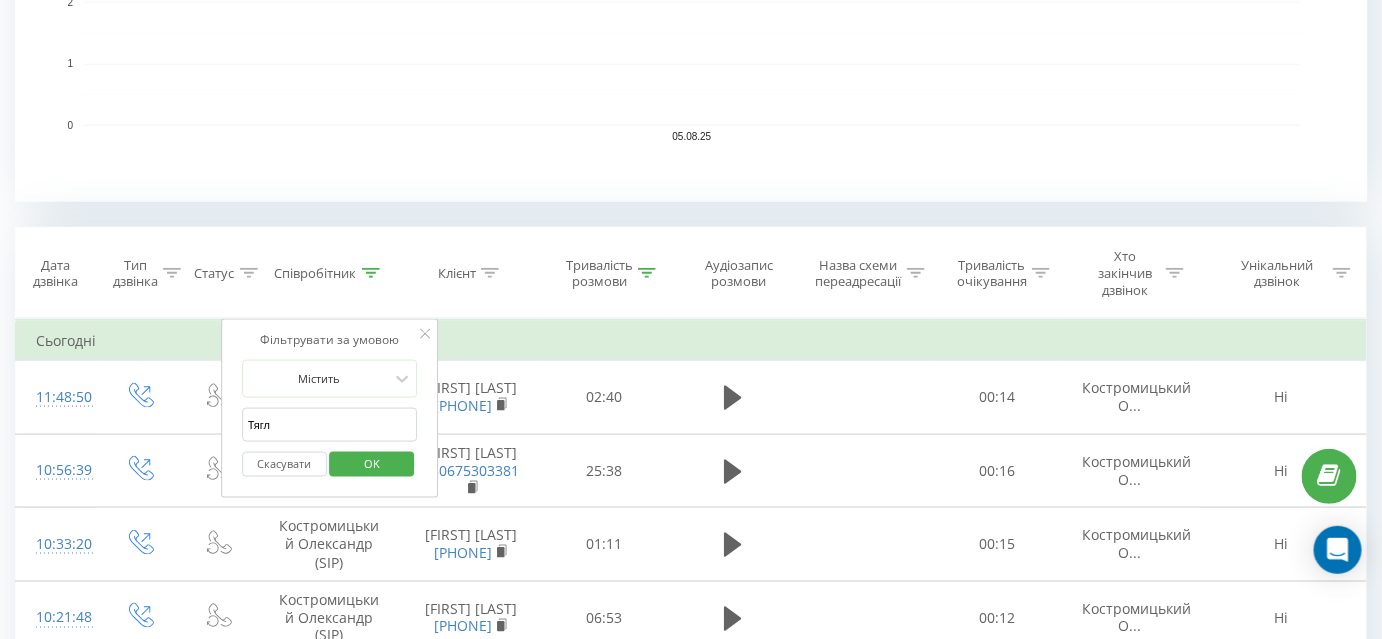 type on "Тягло" 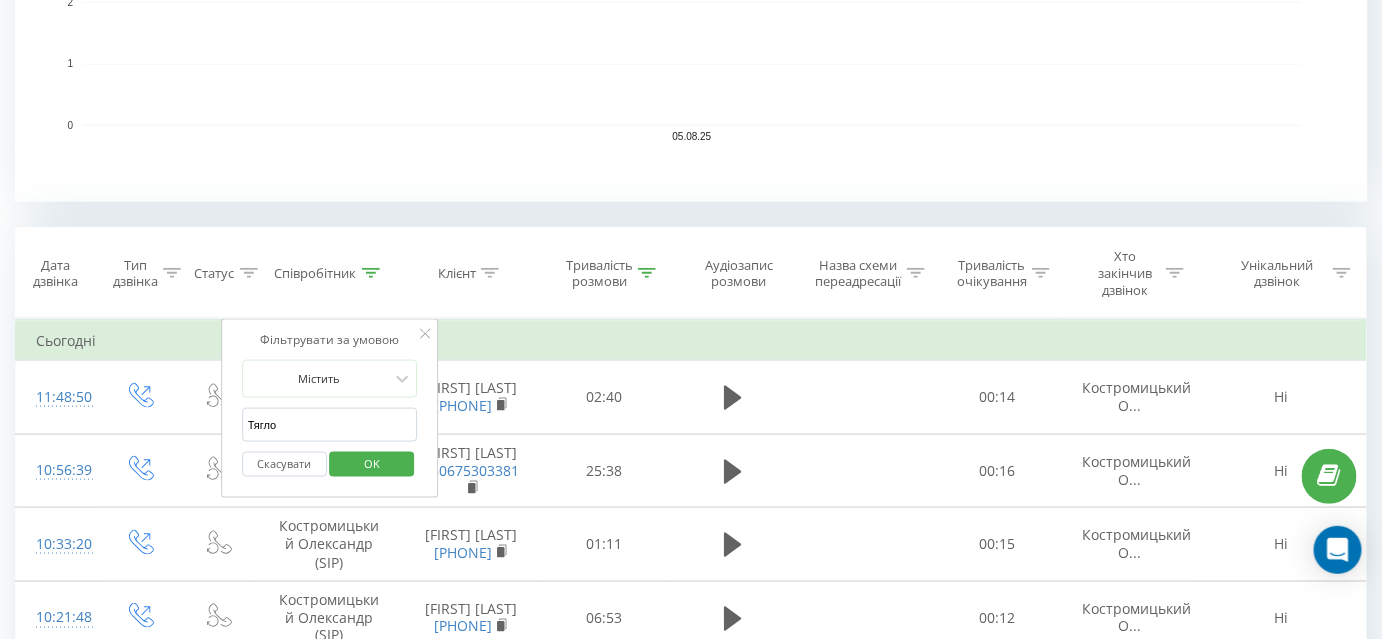 click on "OK" at bounding box center [372, 464] 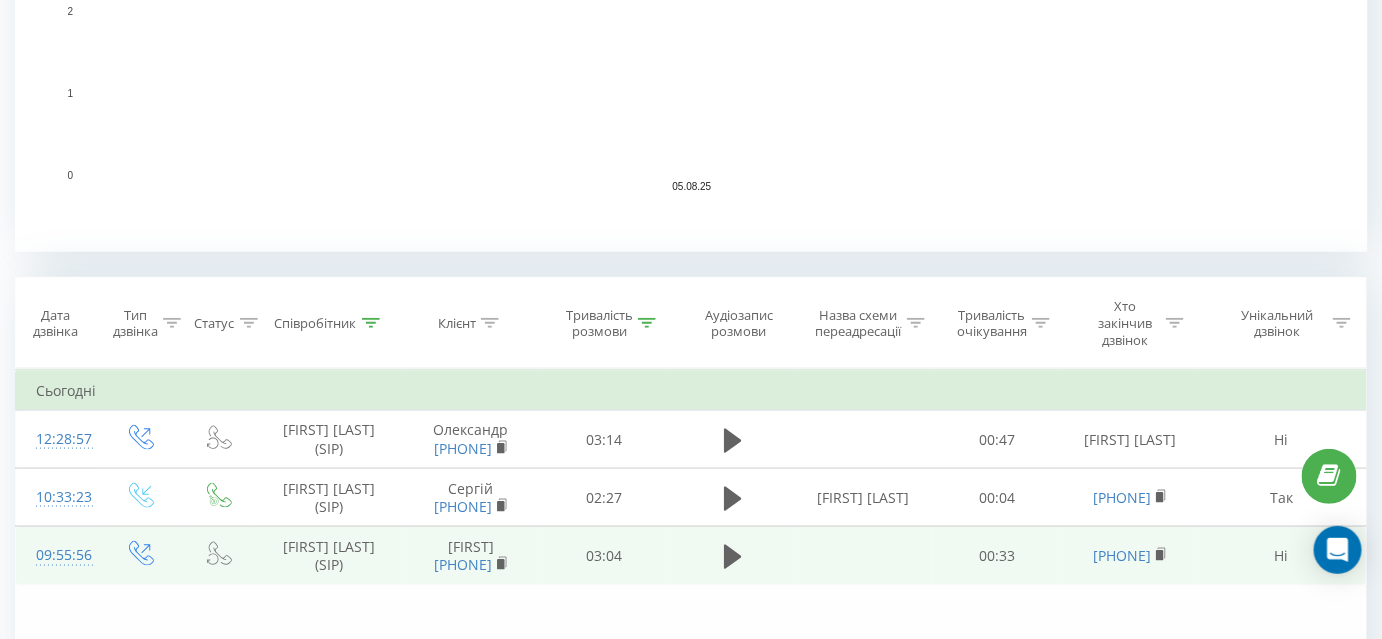 scroll, scrollTop: 832, scrollLeft: 0, axis: vertical 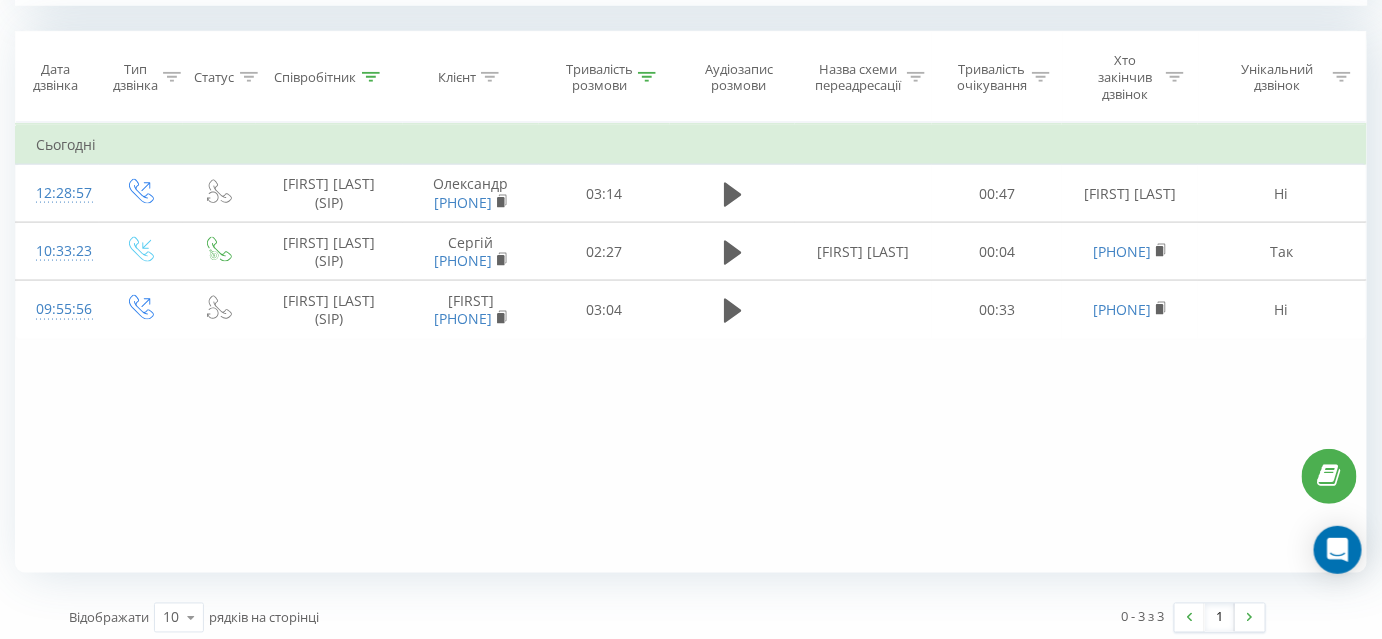 click 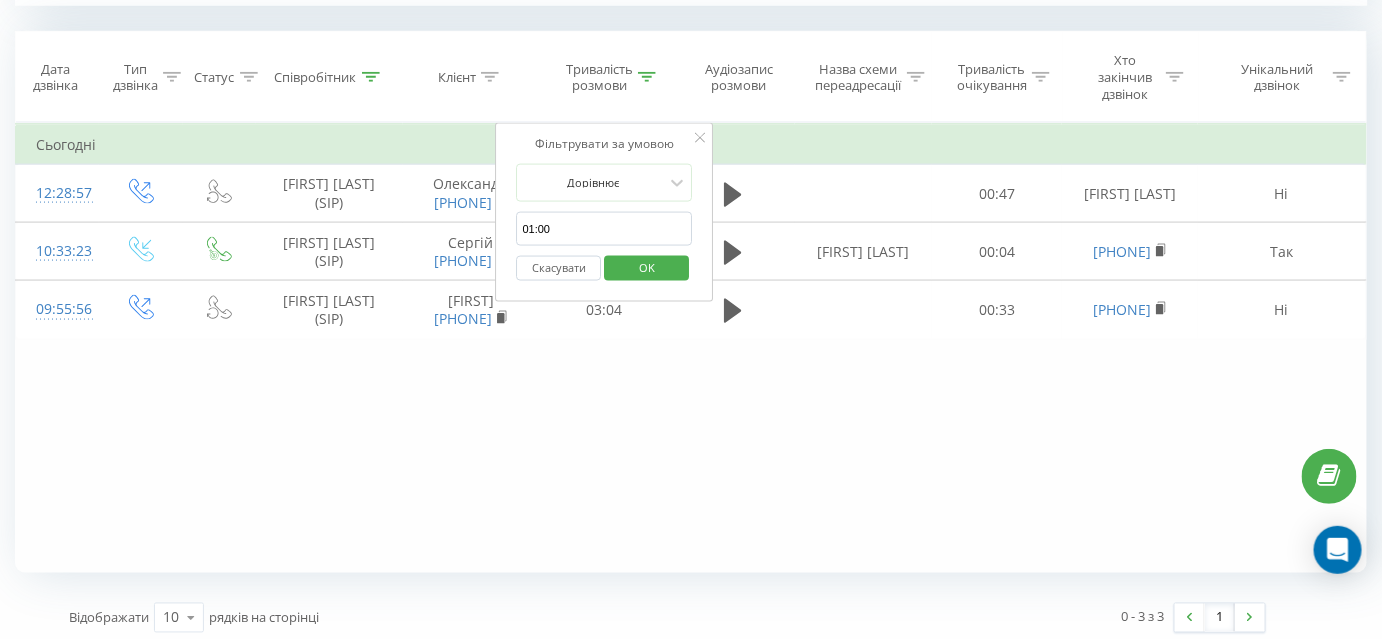 click on "01:00" at bounding box center [605, 229] 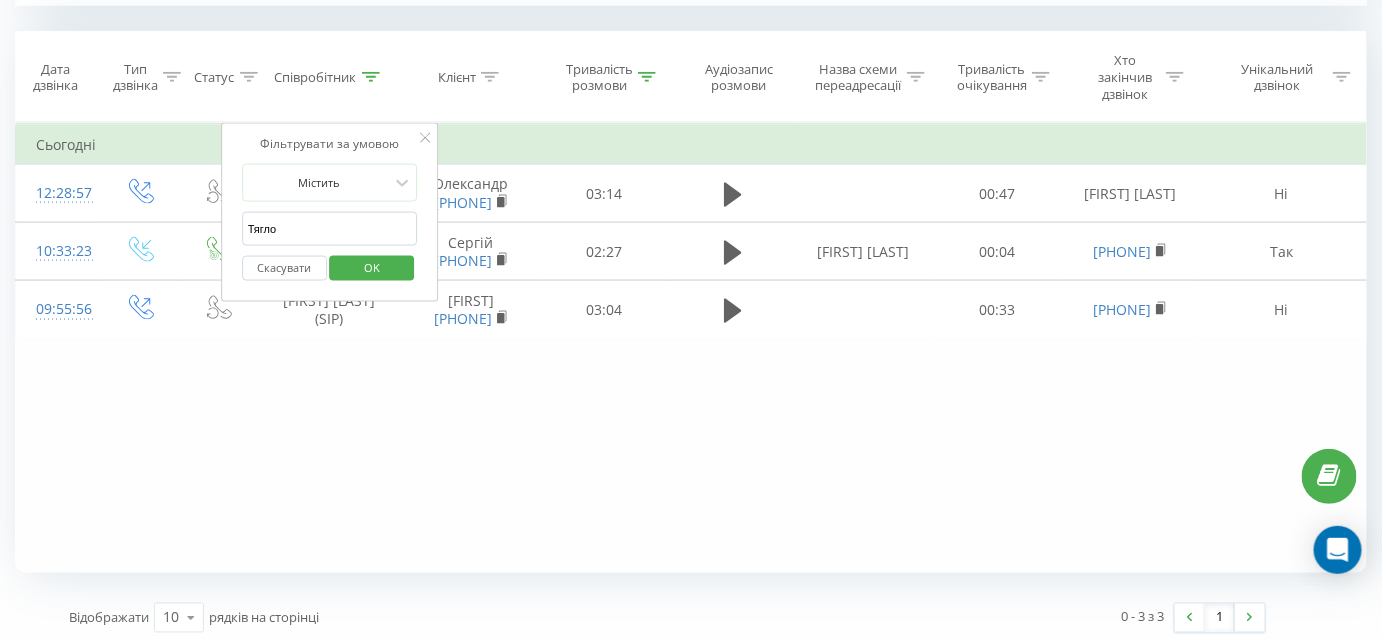 click on "Тягло" at bounding box center [330, 229] 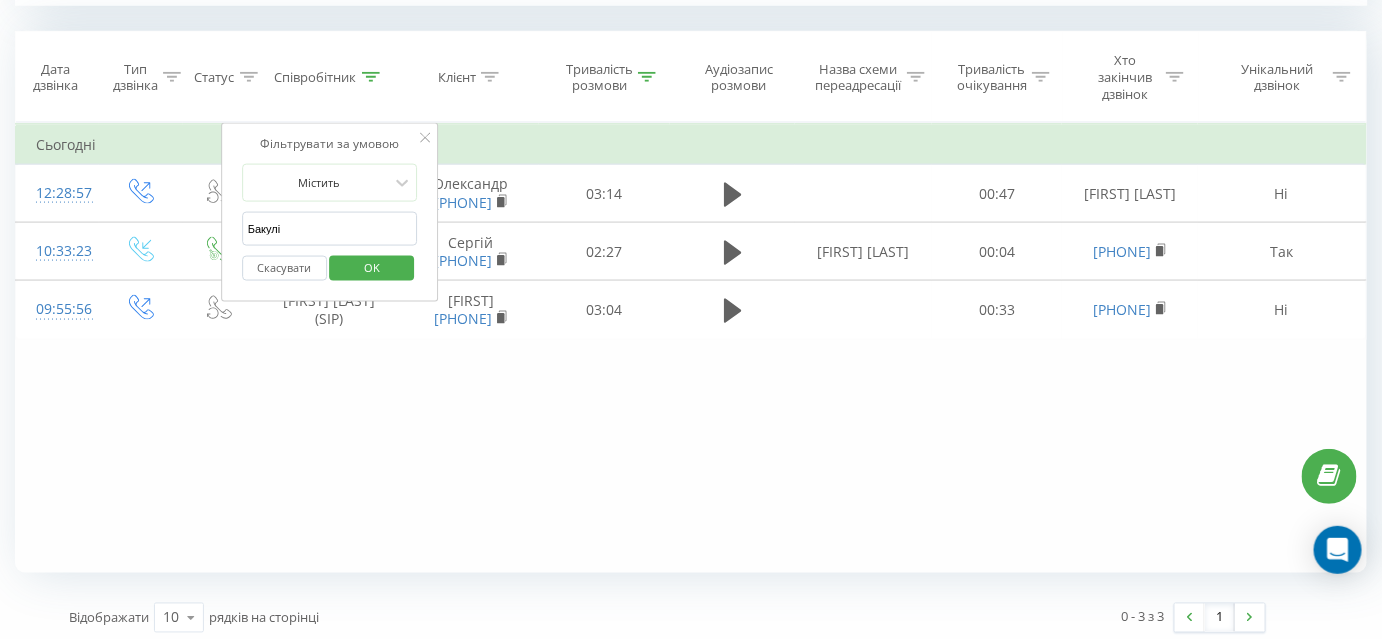 type on "Бакулін" 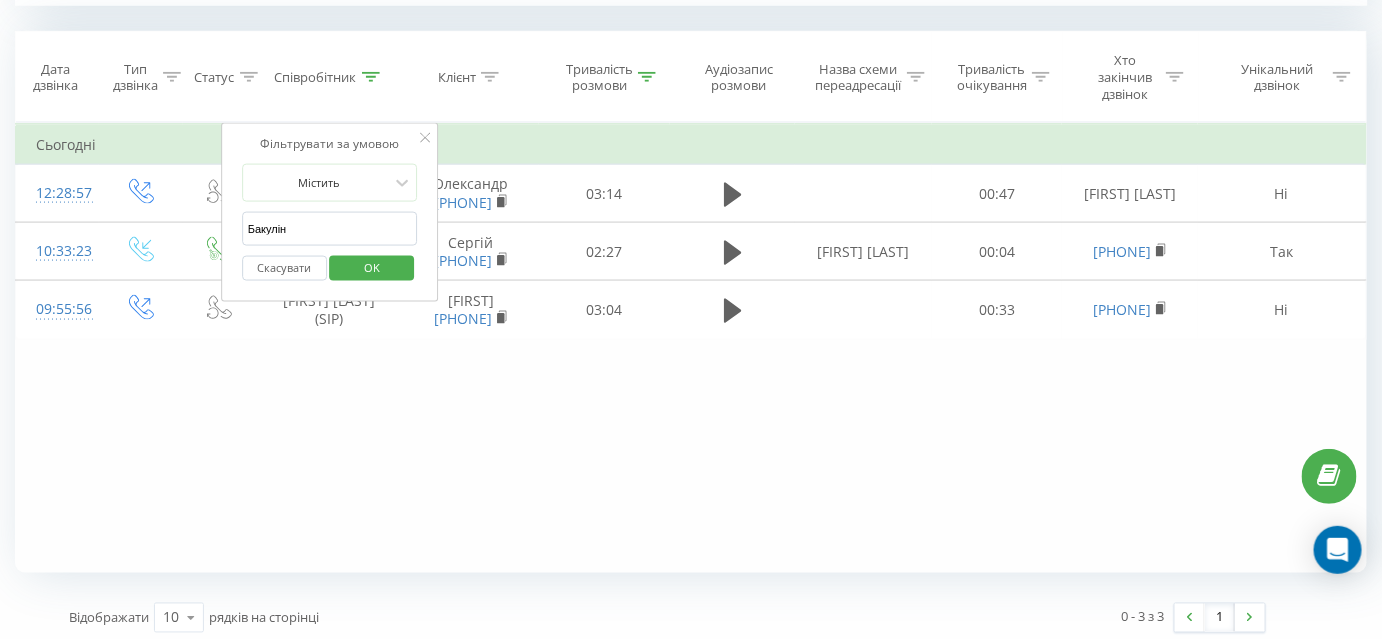 click on "OK" at bounding box center [372, 268] 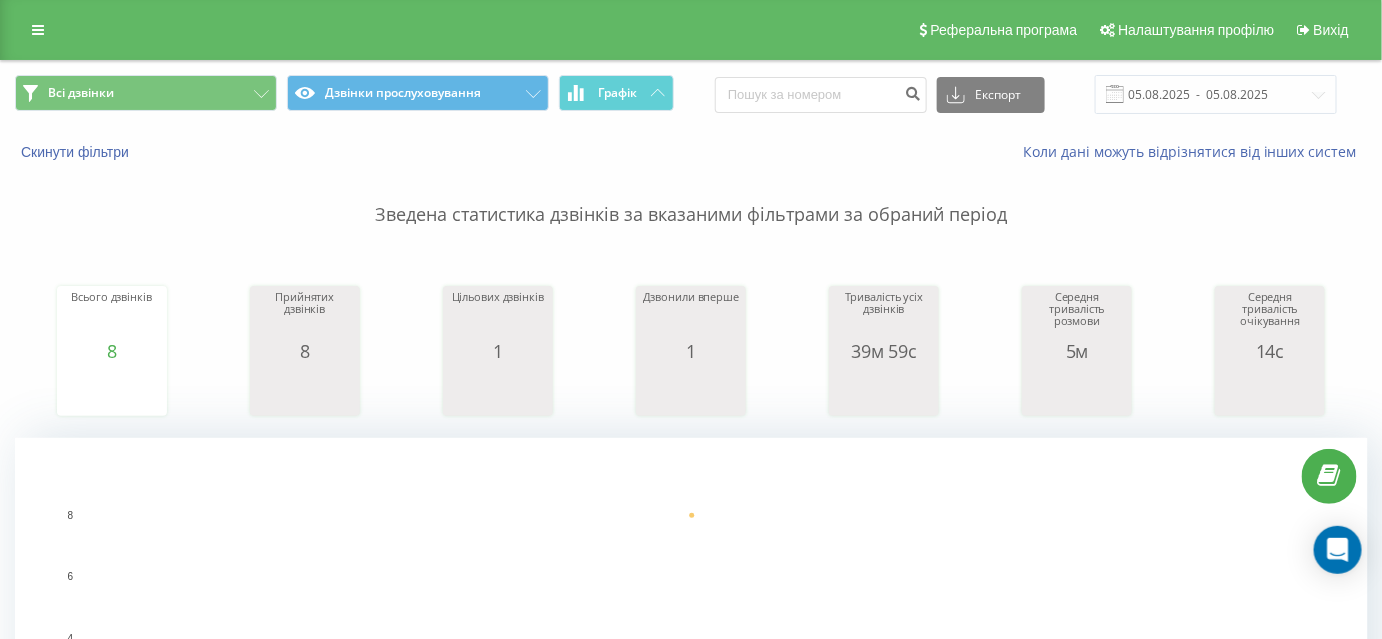 scroll, scrollTop: 71, scrollLeft: 0, axis: vertical 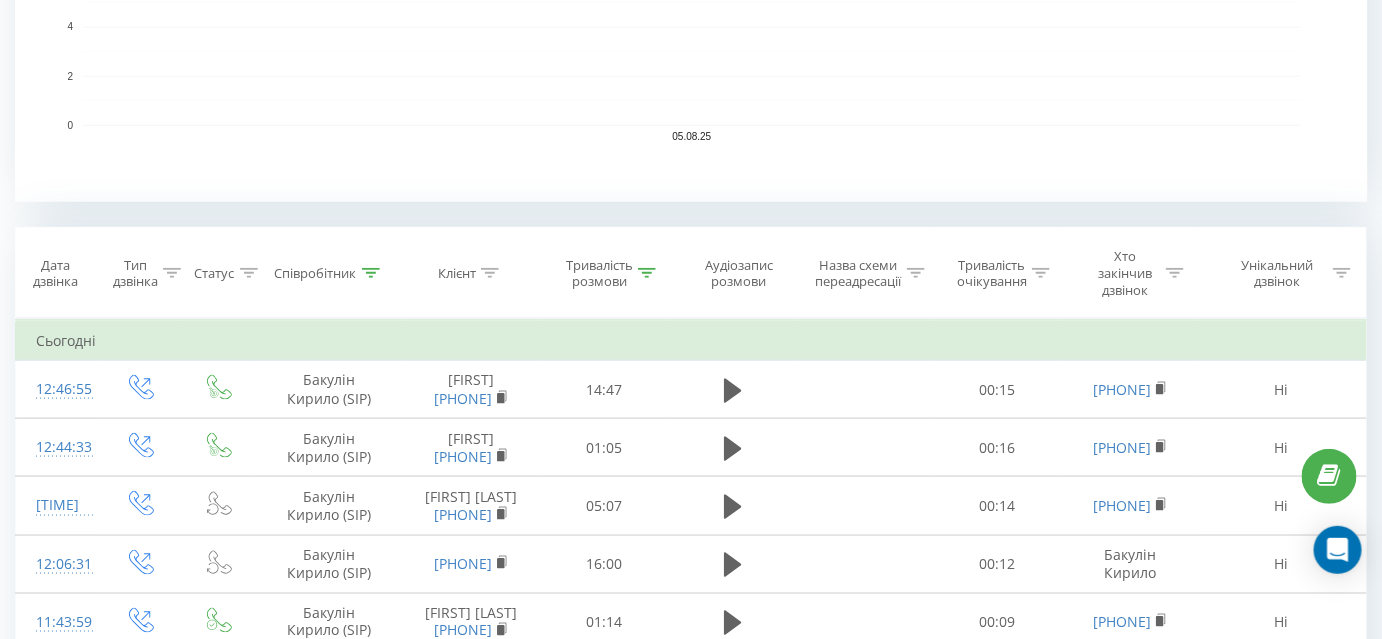 click 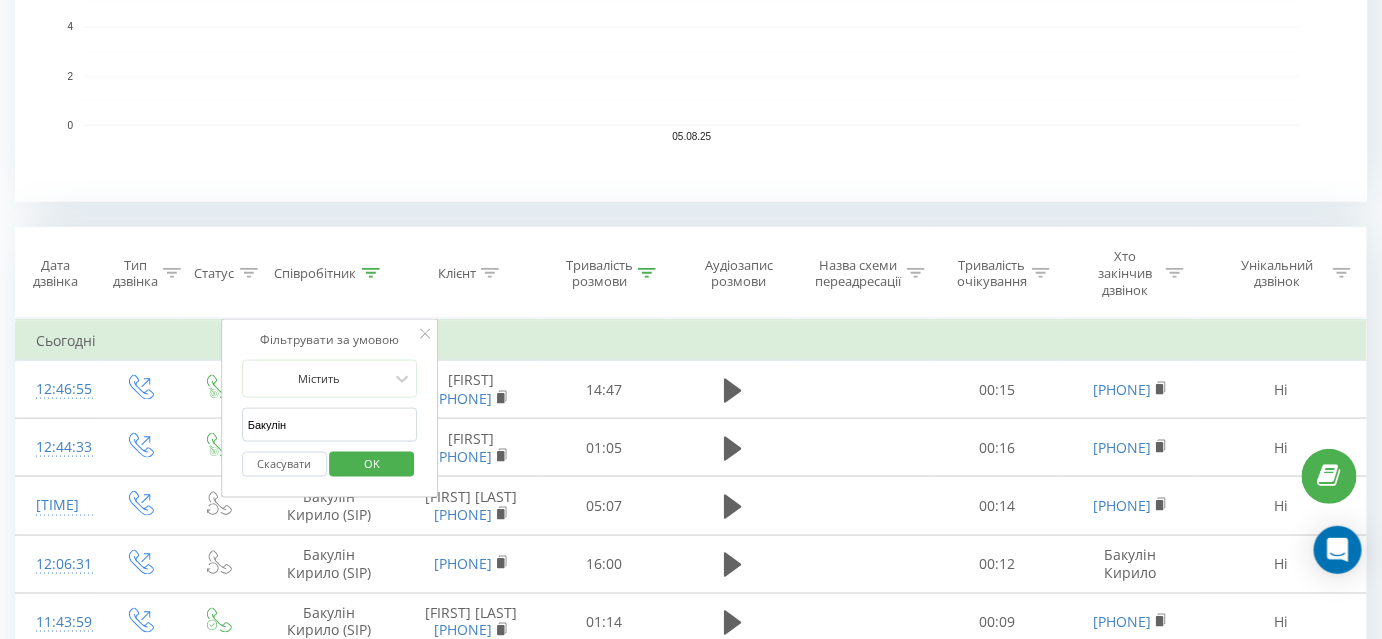 click on "Бакулін" at bounding box center [330, 425] 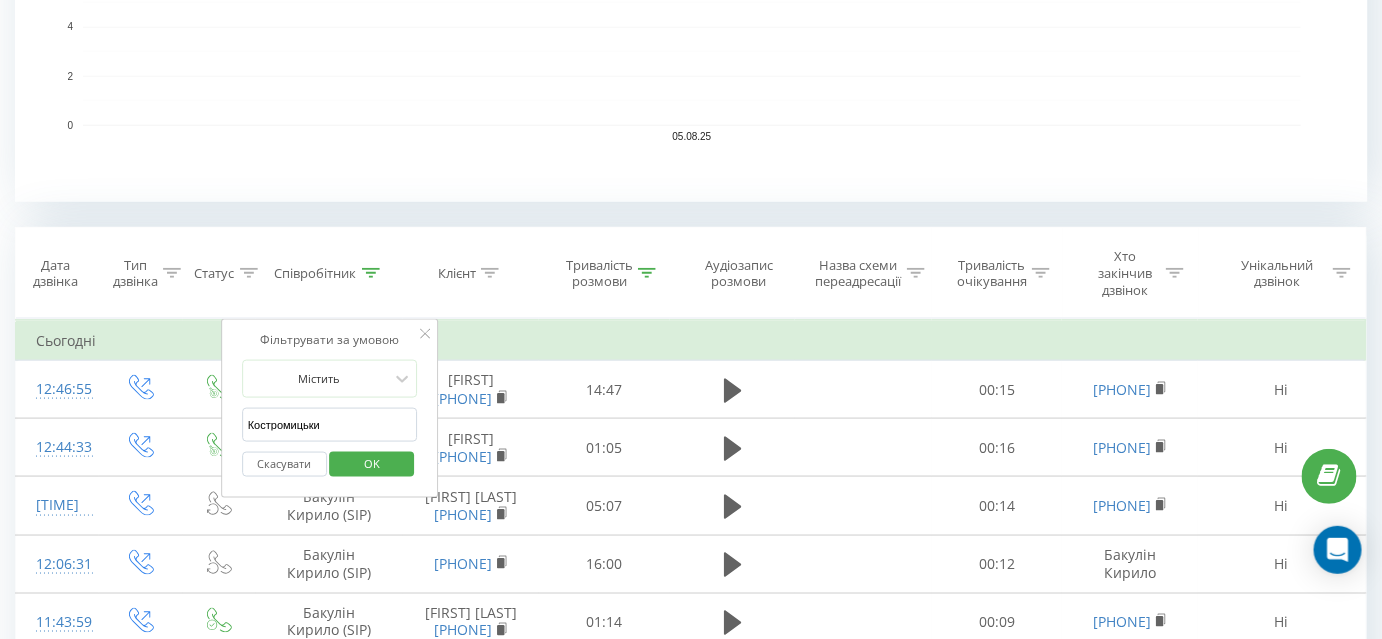 type on "Костромицький" 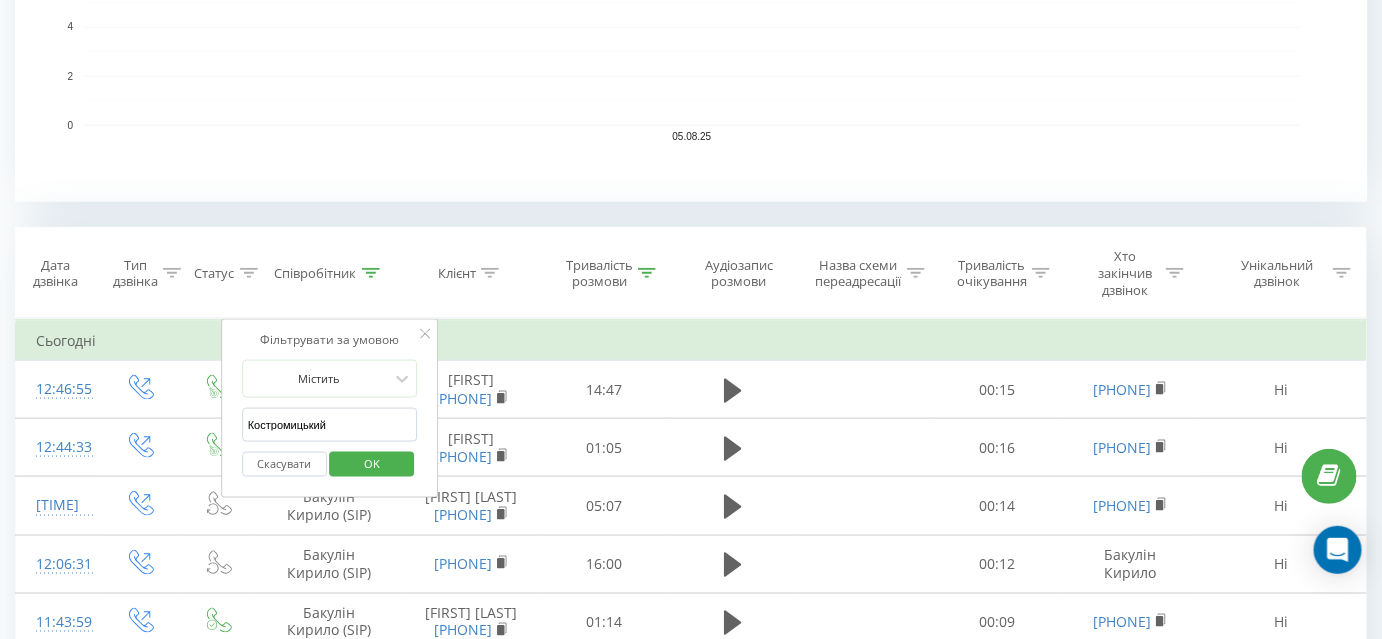 click on "OK" at bounding box center (372, 464) 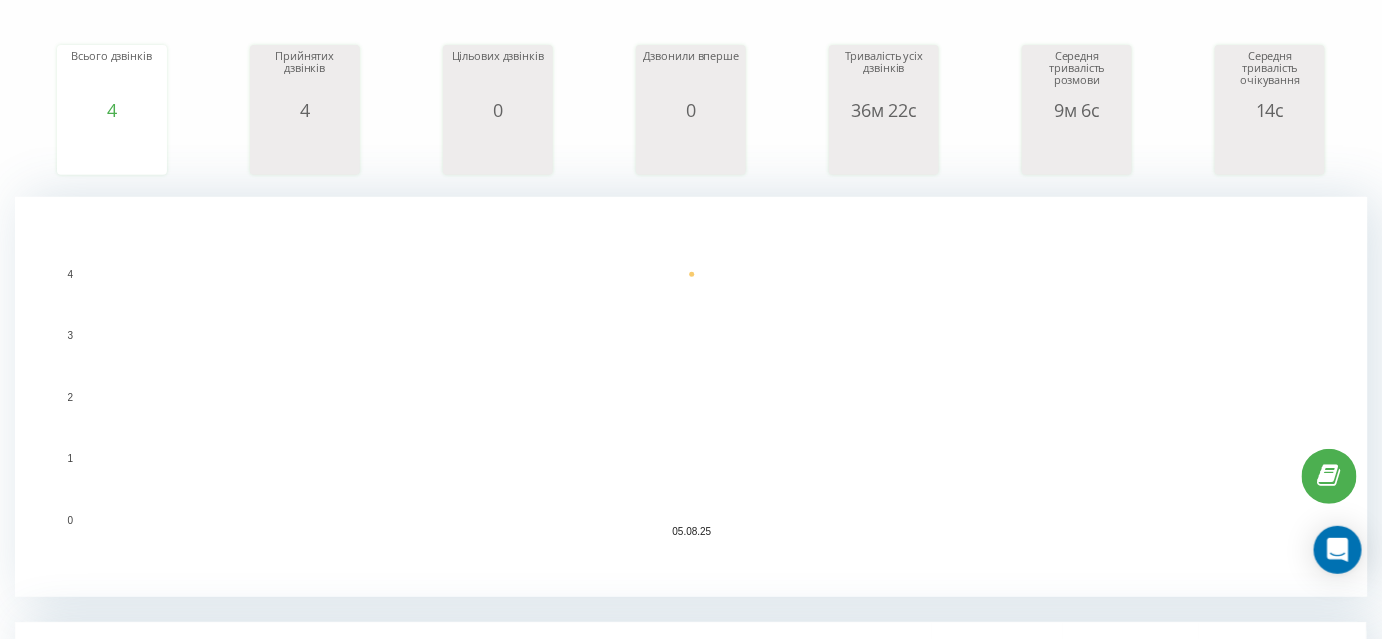 scroll, scrollTop: 112, scrollLeft: 0, axis: vertical 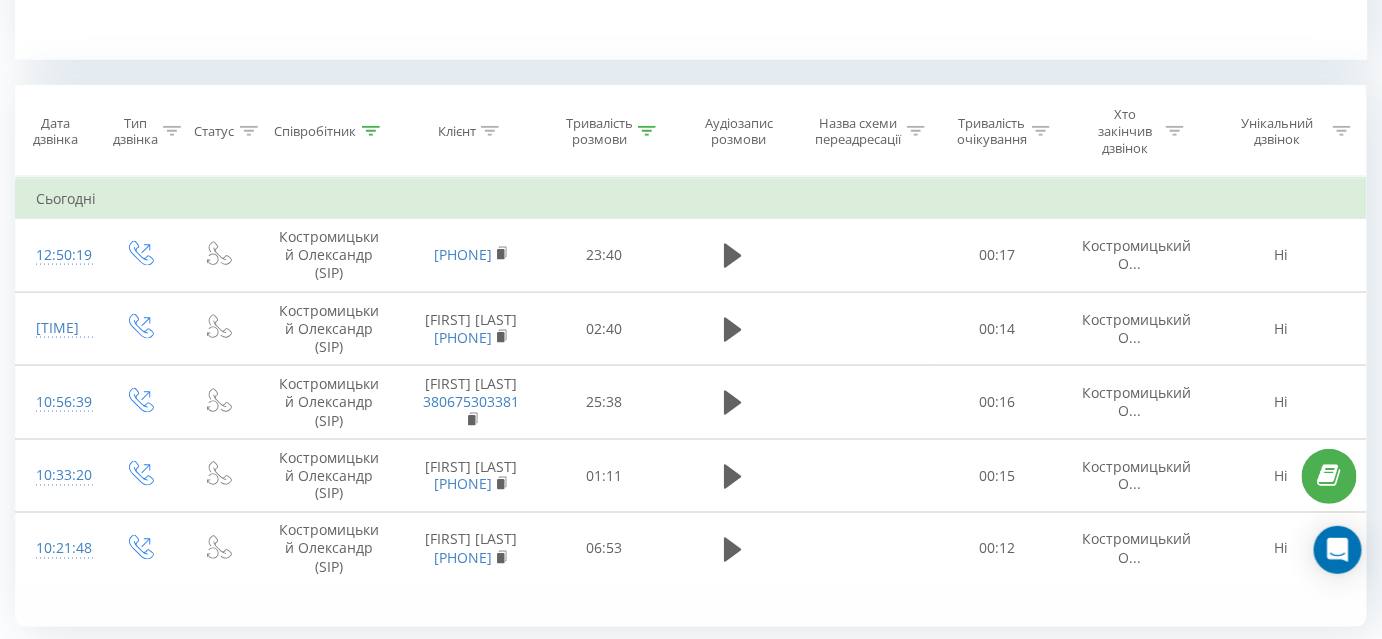 click on "Співробітник" at bounding box center [329, 131] 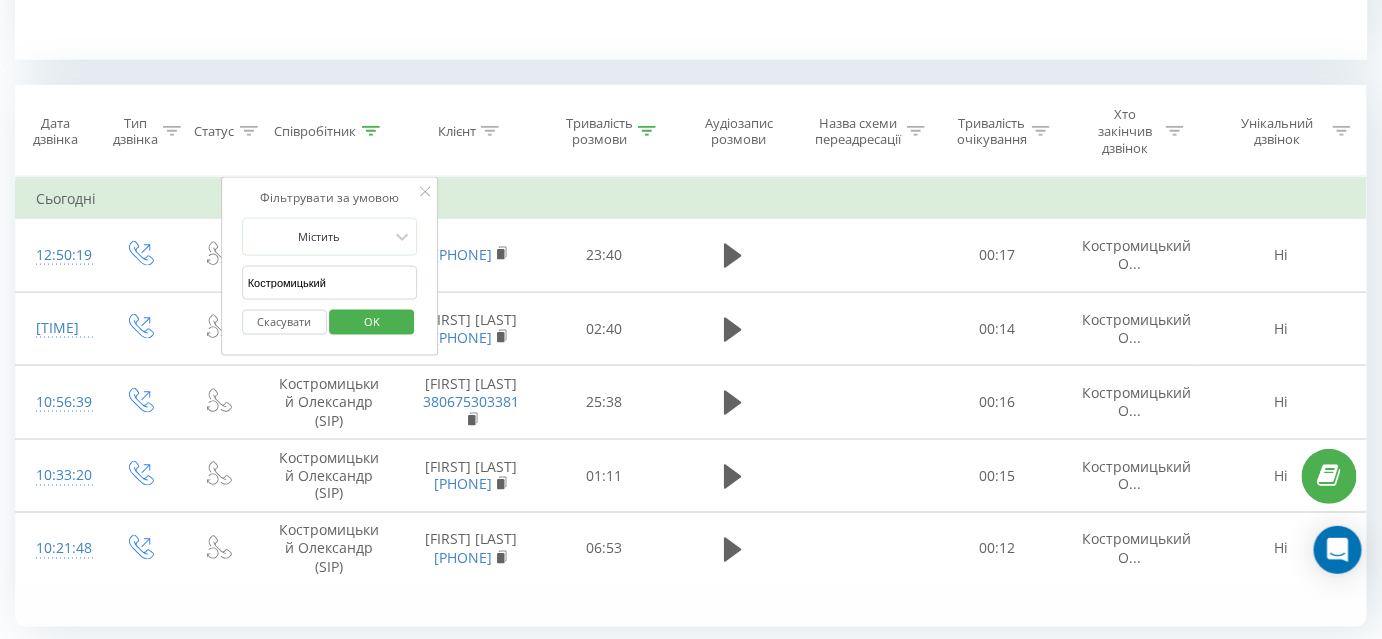 click on "Скасувати" at bounding box center [284, 322] 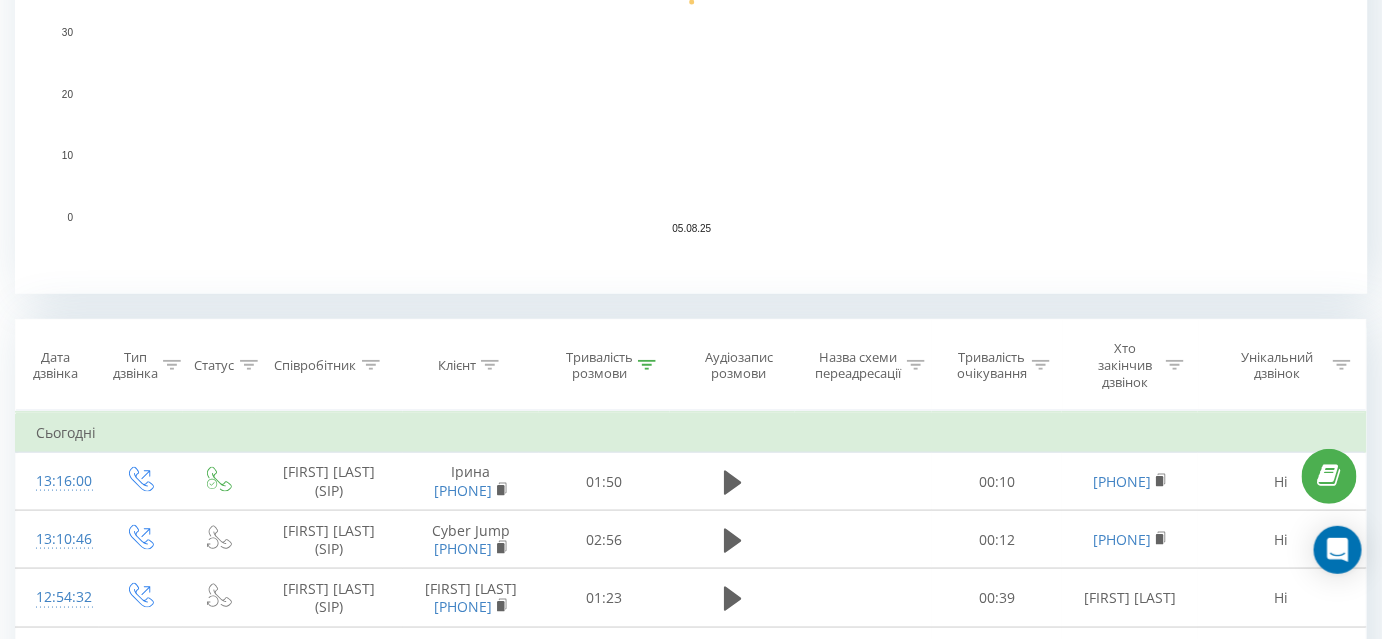 scroll, scrollTop: 545, scrollLeft: 0, axis: vertical 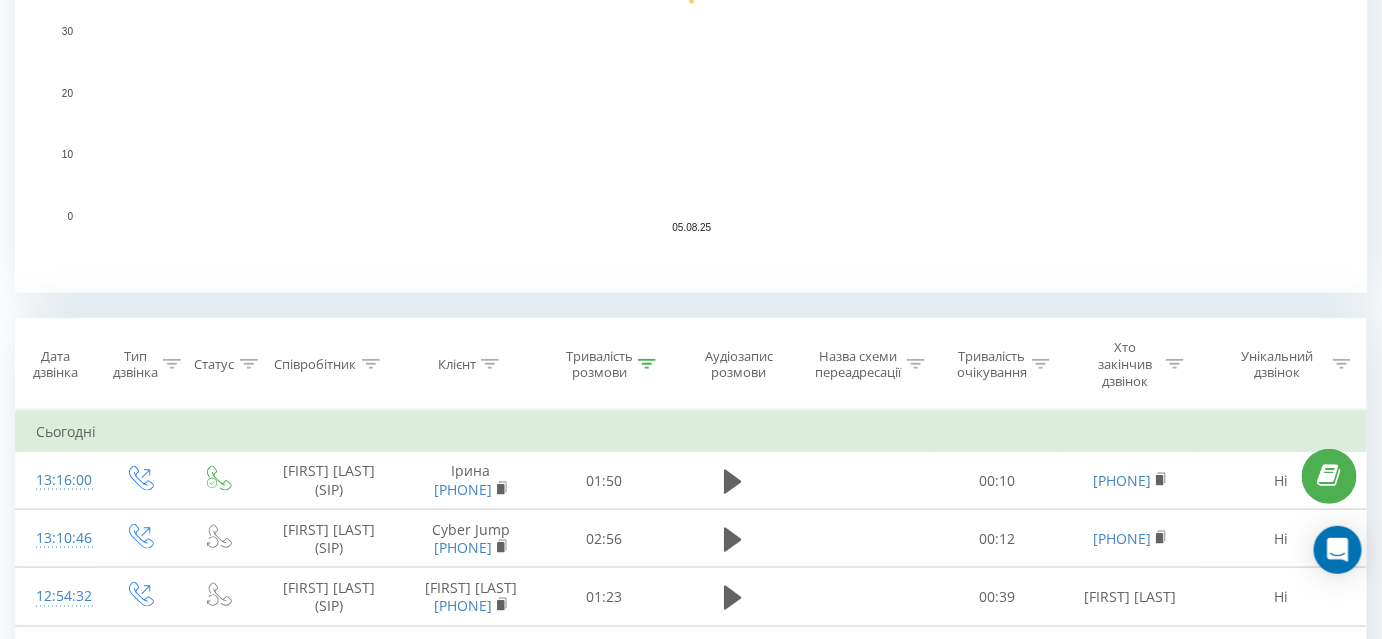 click 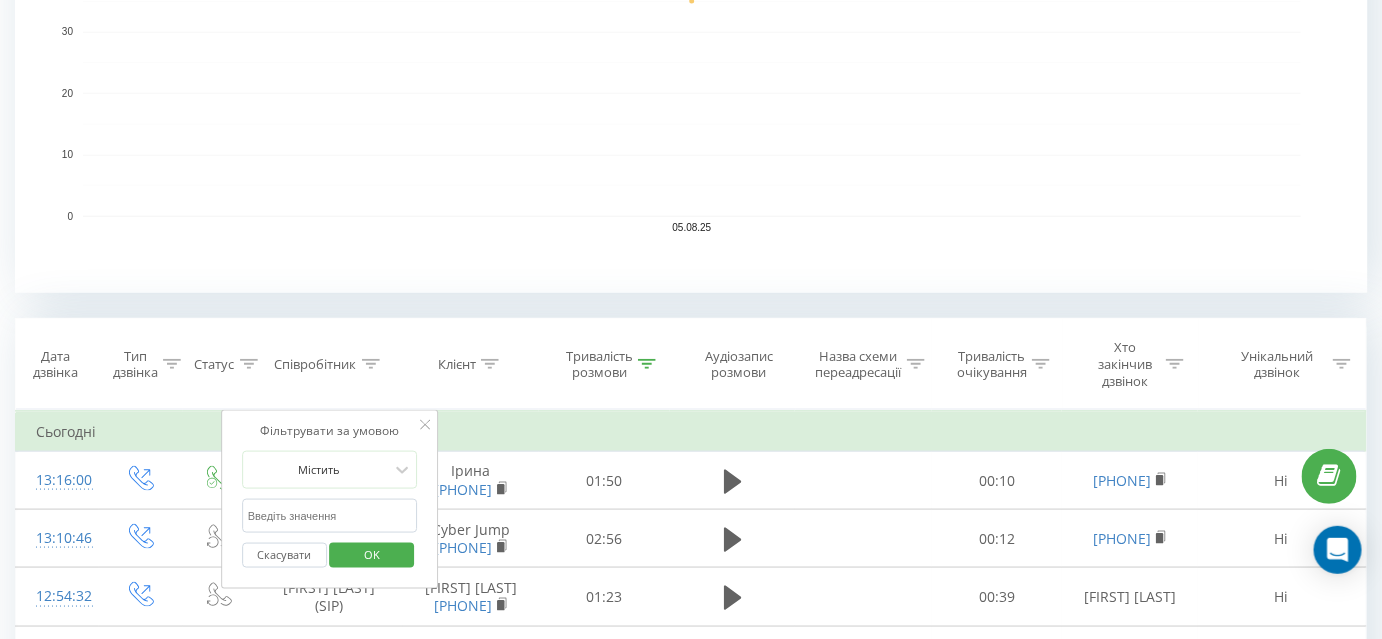 click on "Костромицький" at bounding box center (330, 516) 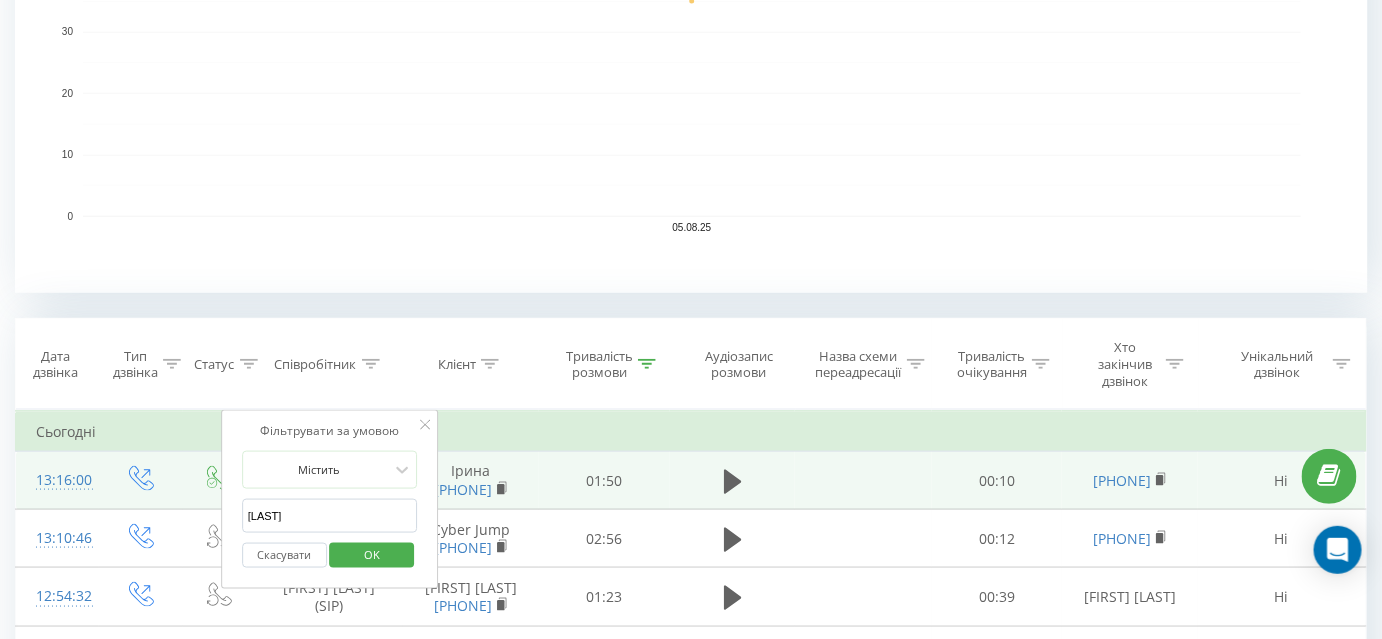 type on "[LAST]" 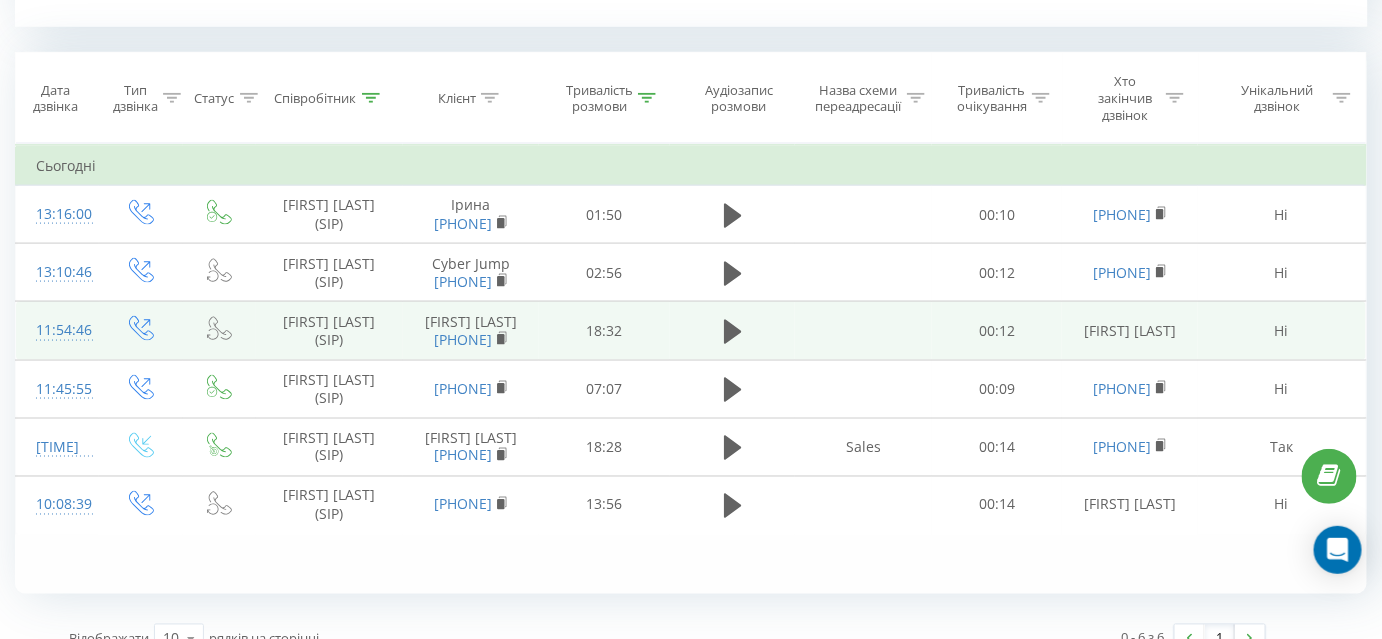 scroll, scrollTop: 818, scrollLeft: 0, axis: vertical 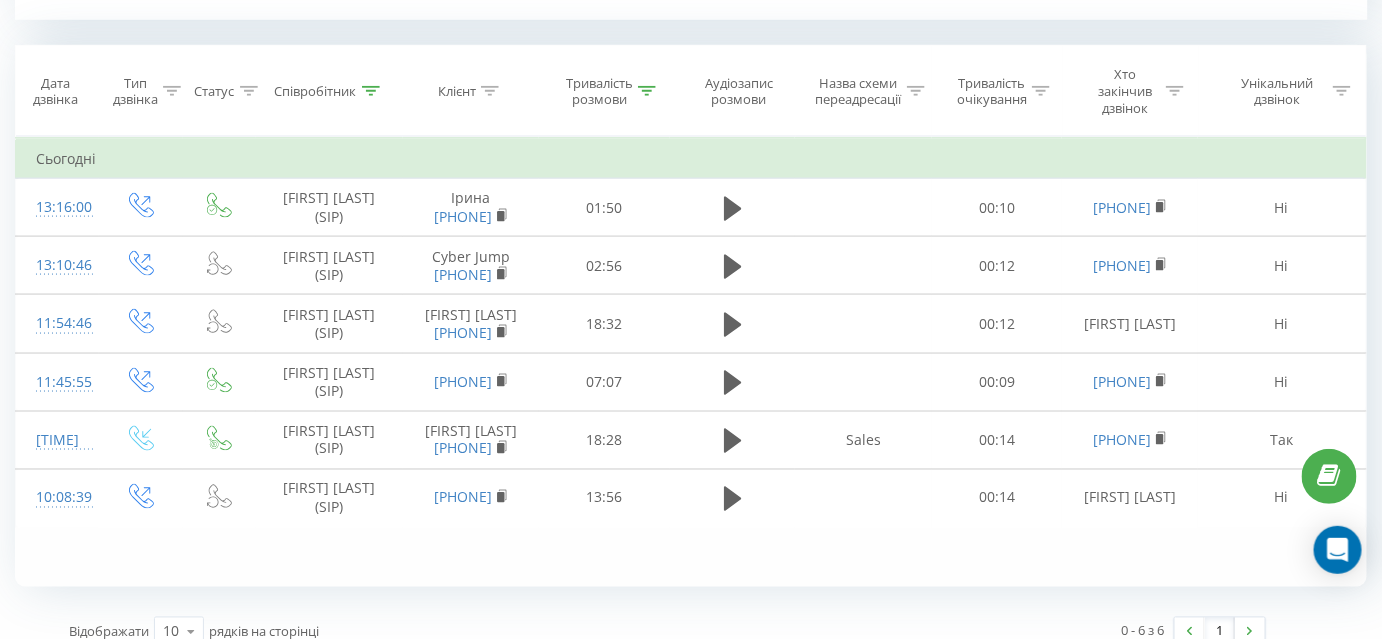 click 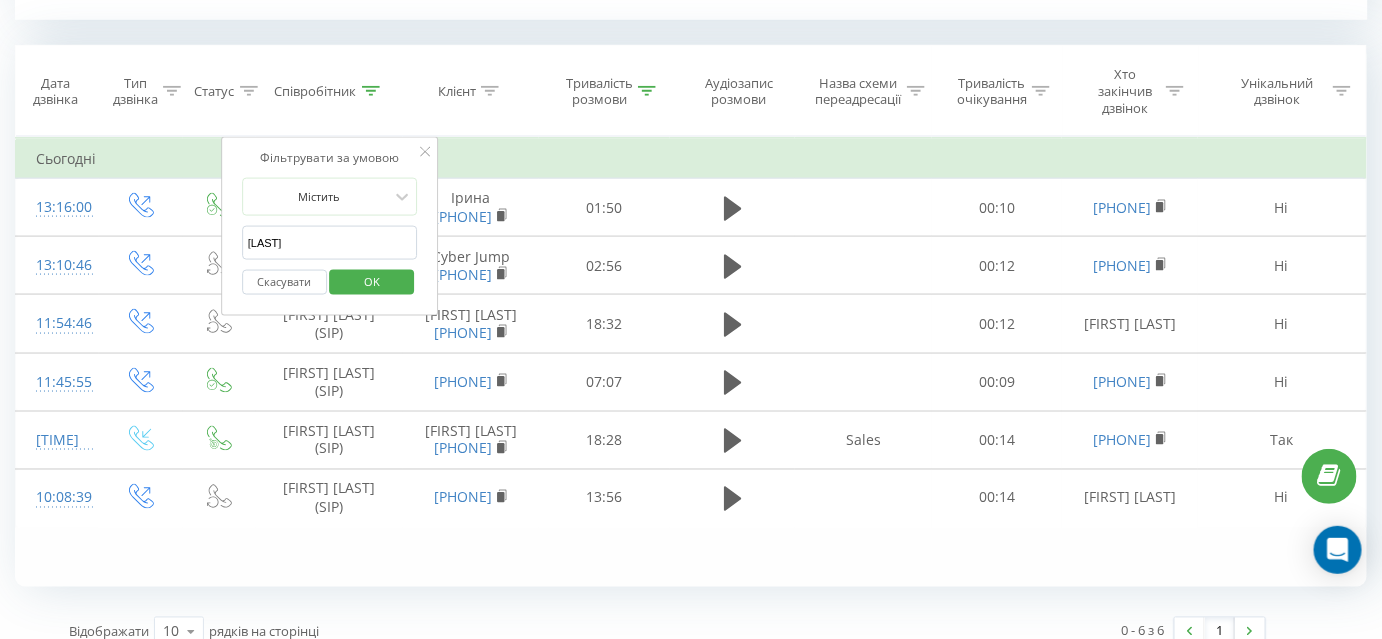 click on "[LAST]" at bounding box center [330, 243] 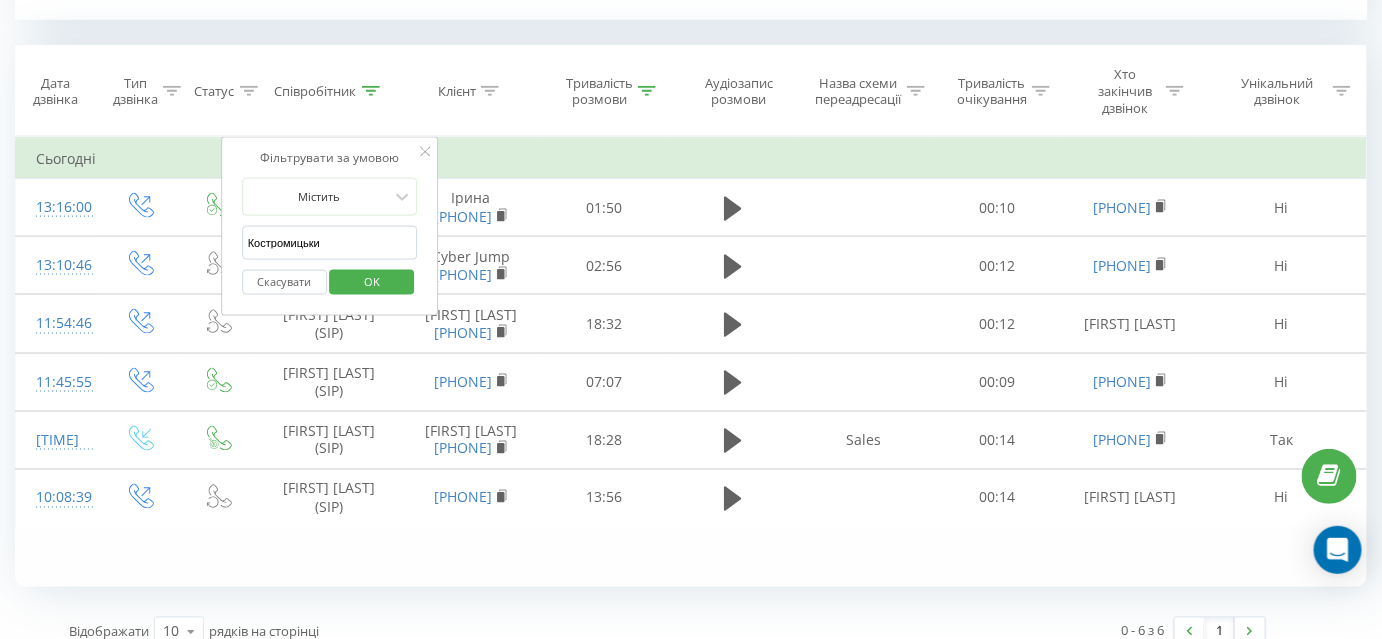 type on "Костромицький" 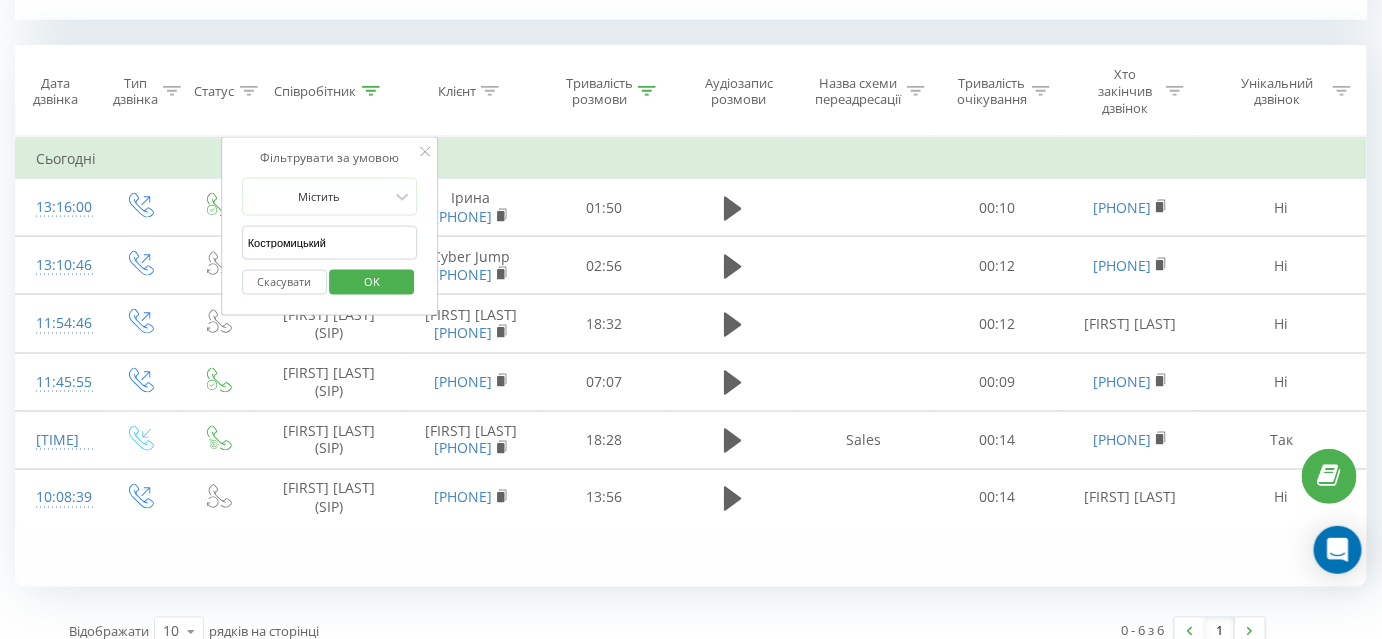 click on "OK" at bounding box center [372, 282] 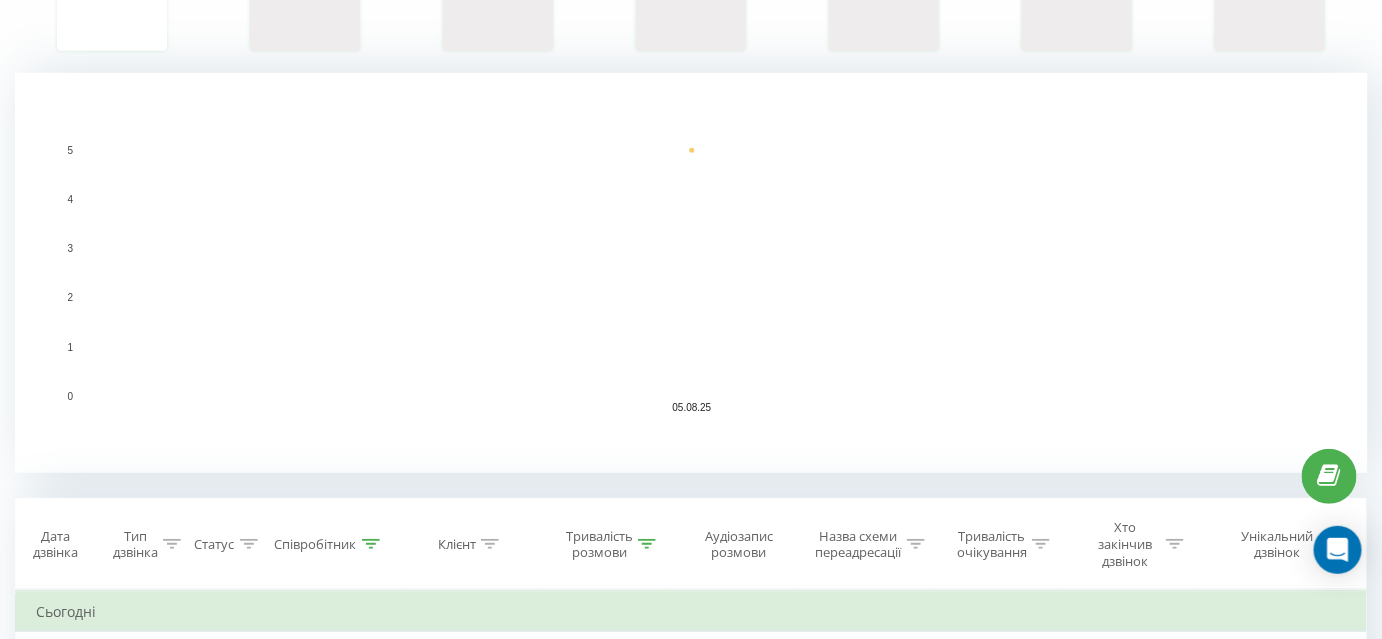 scroll, scrollTop: 727, scrollLeft: 0, axis: vertical 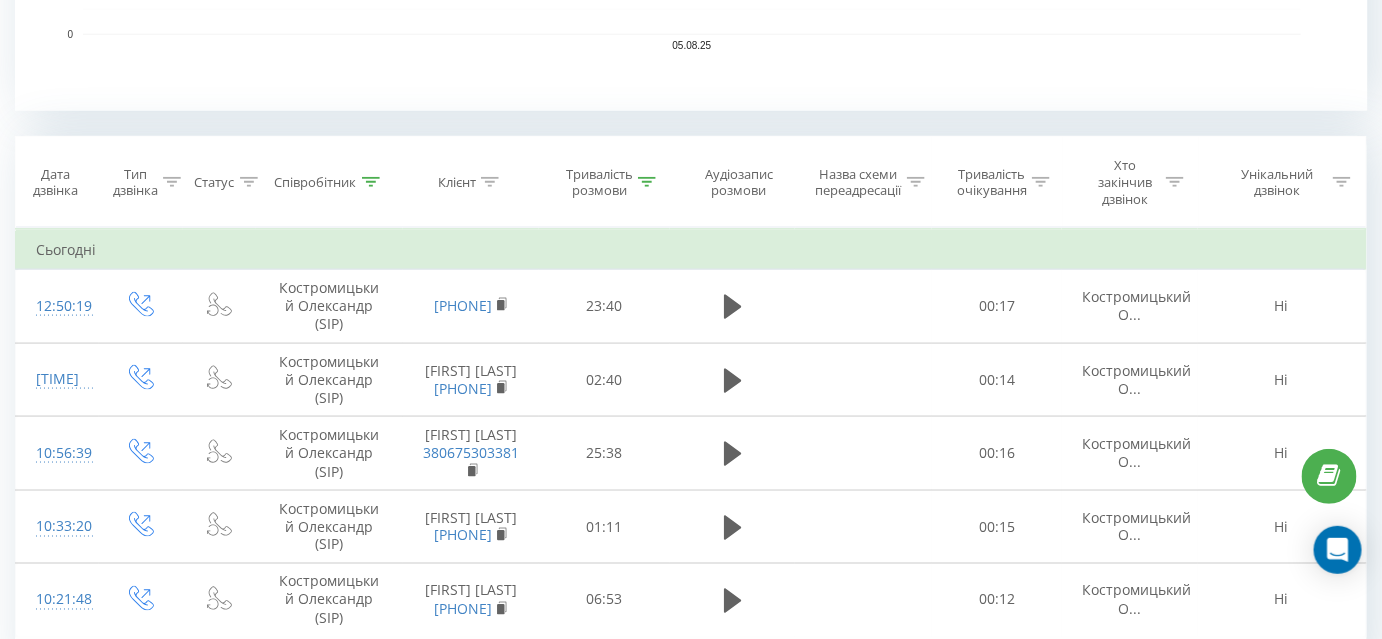 click 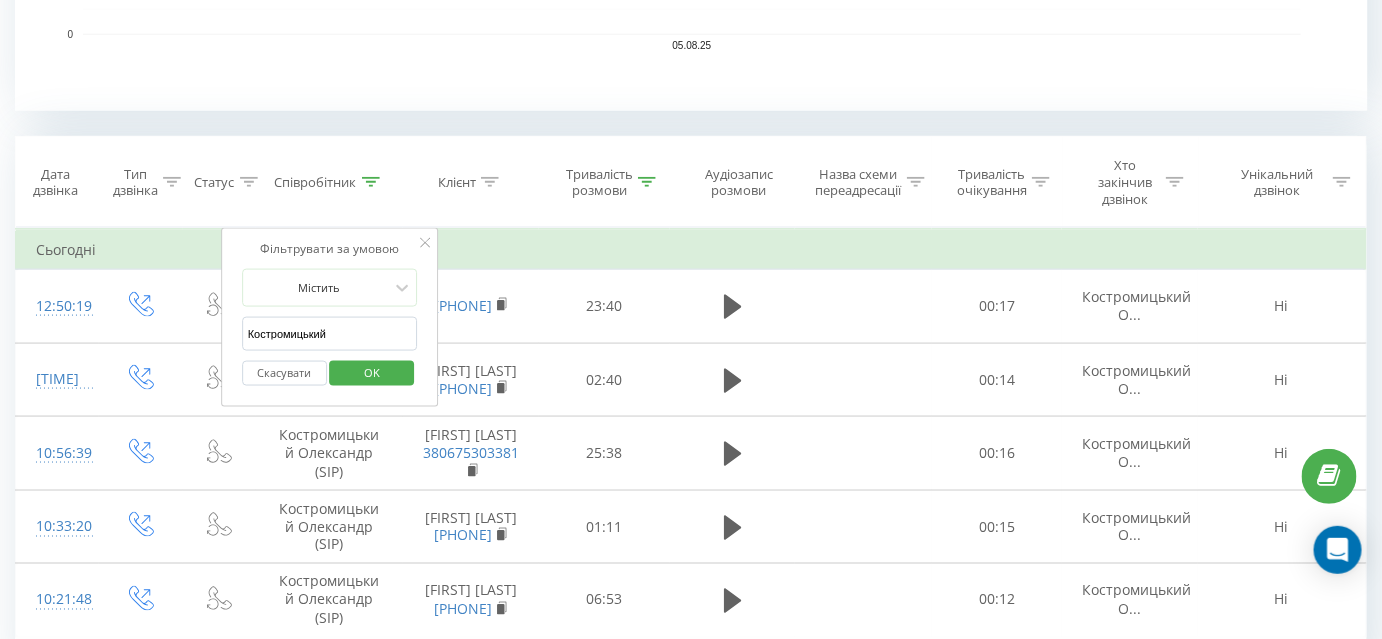 click on "Костромицький" at bounding box center [330, 334] 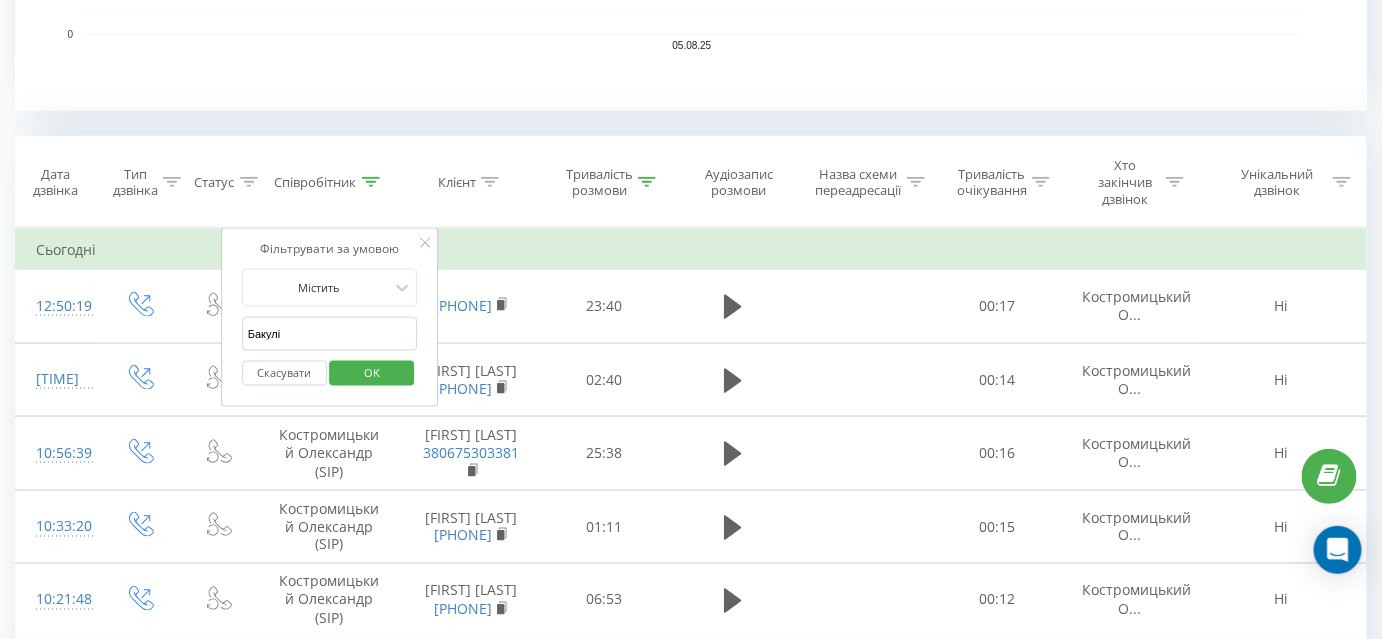 type on "Бакулін" 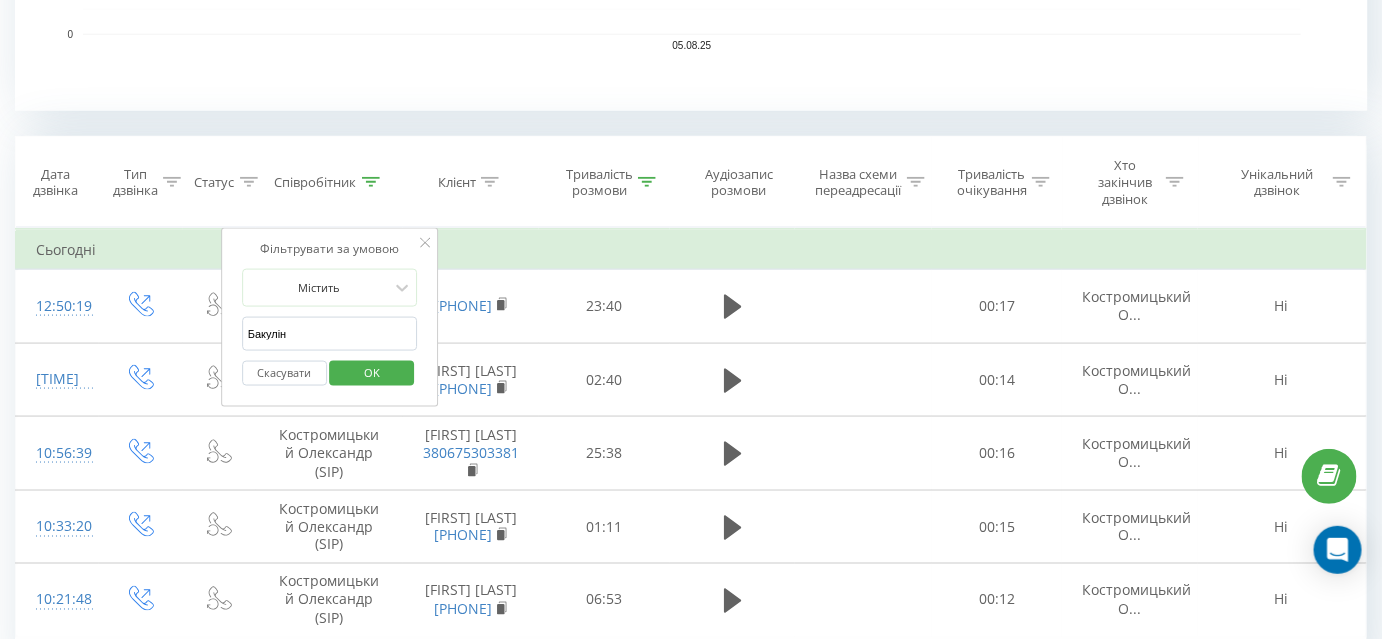 click on "OK" at bounding box center [372, 373] 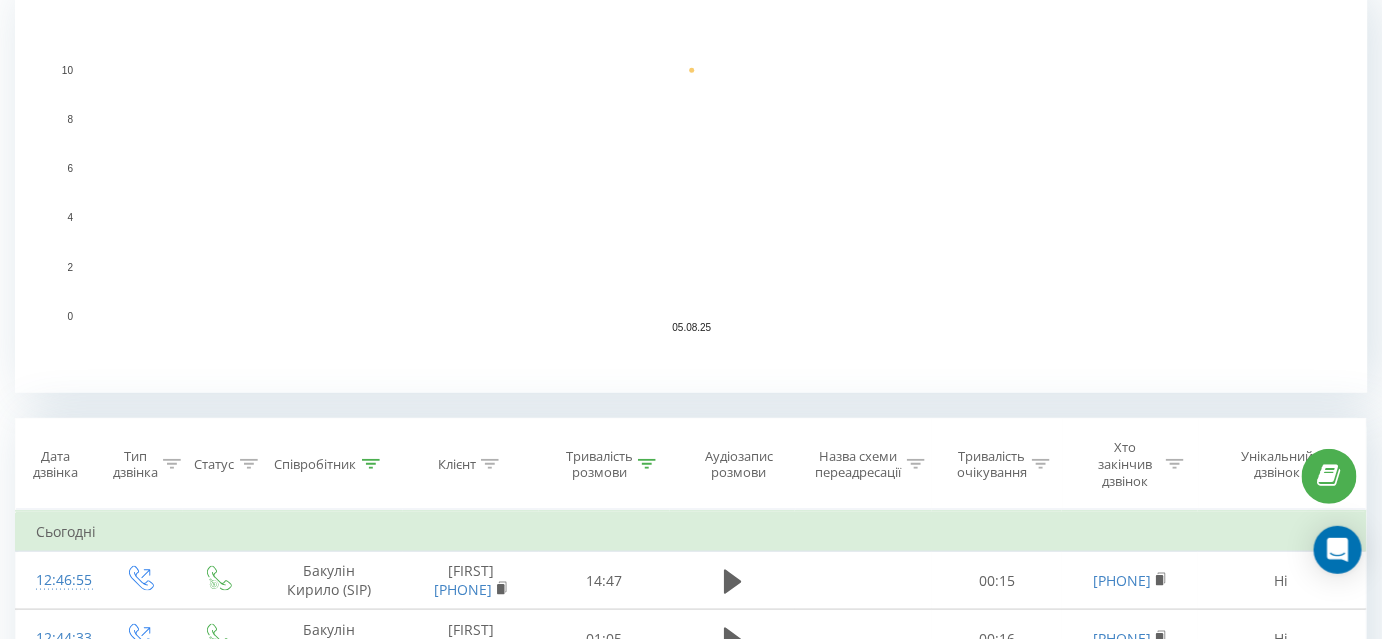 scroll, scrollTop: 636, scrollLeft: 0, axis: vertical 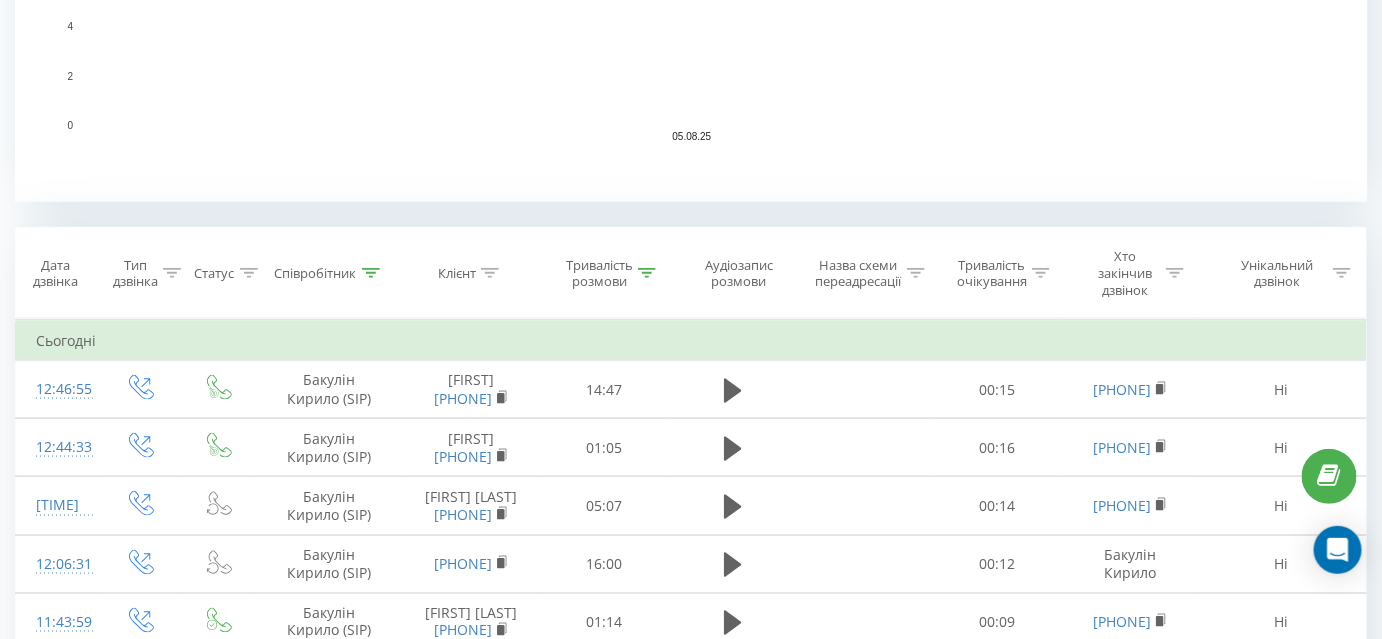 click 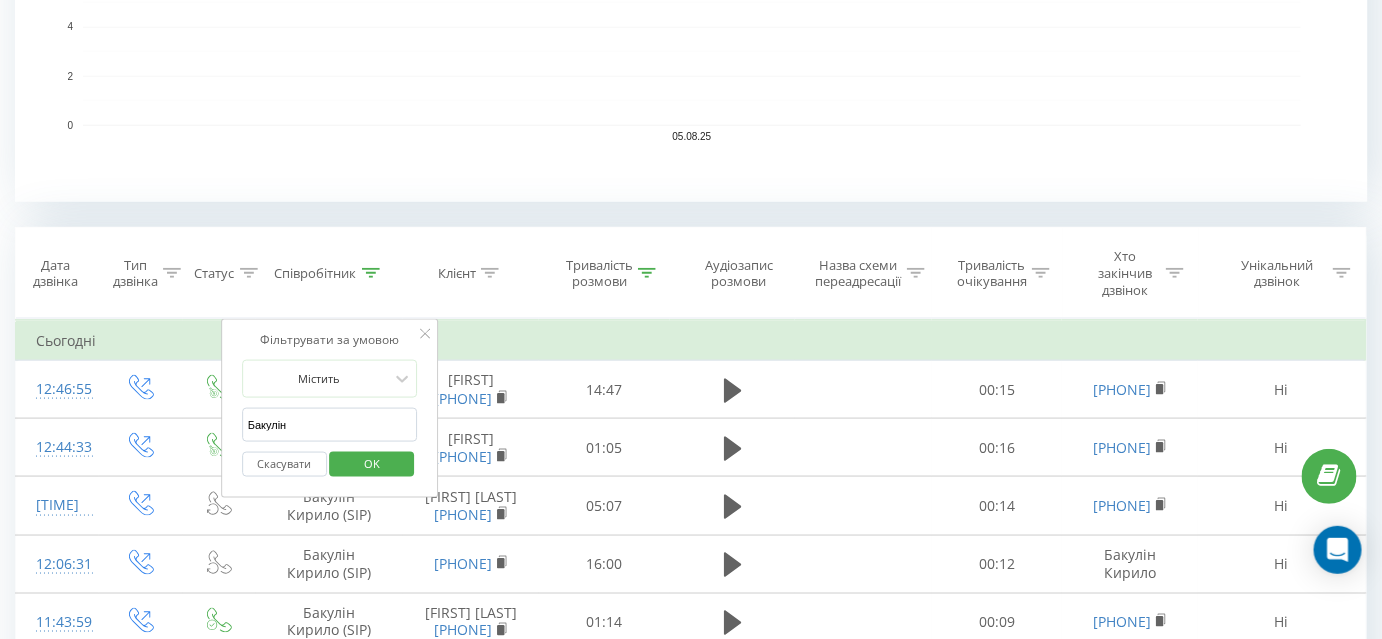 click on "Бакулін" at bounding box center [330, 425] 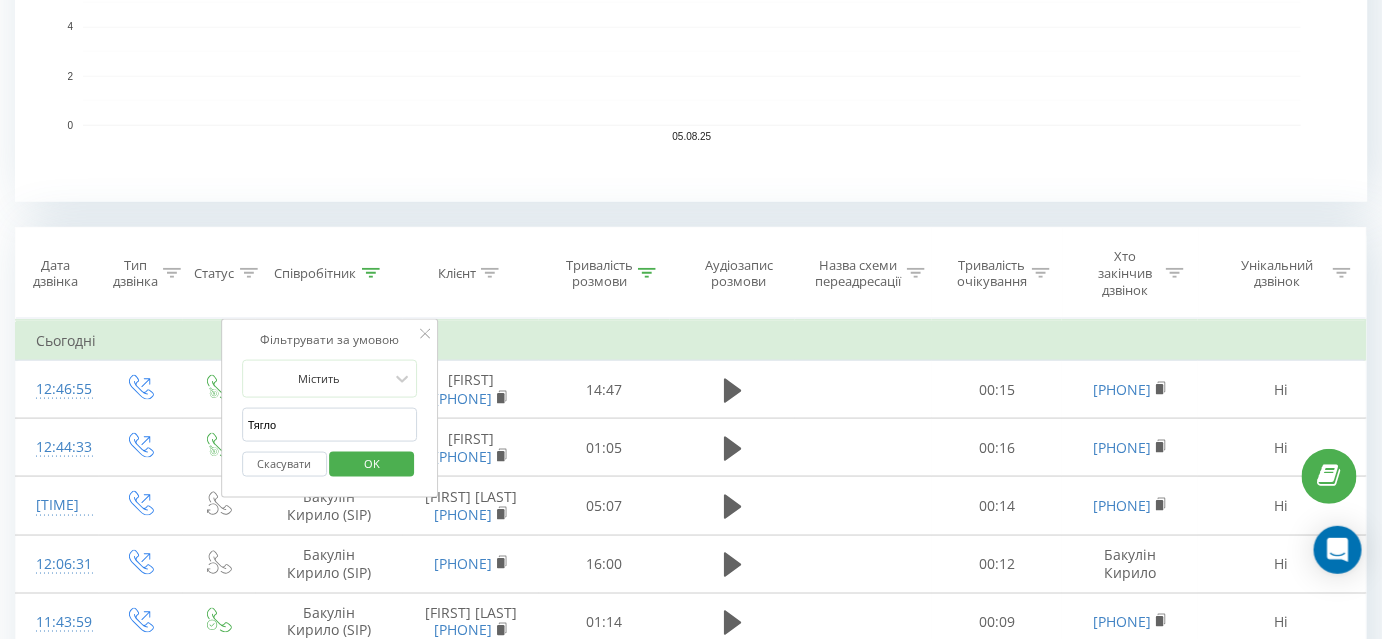 type on "Тягло" 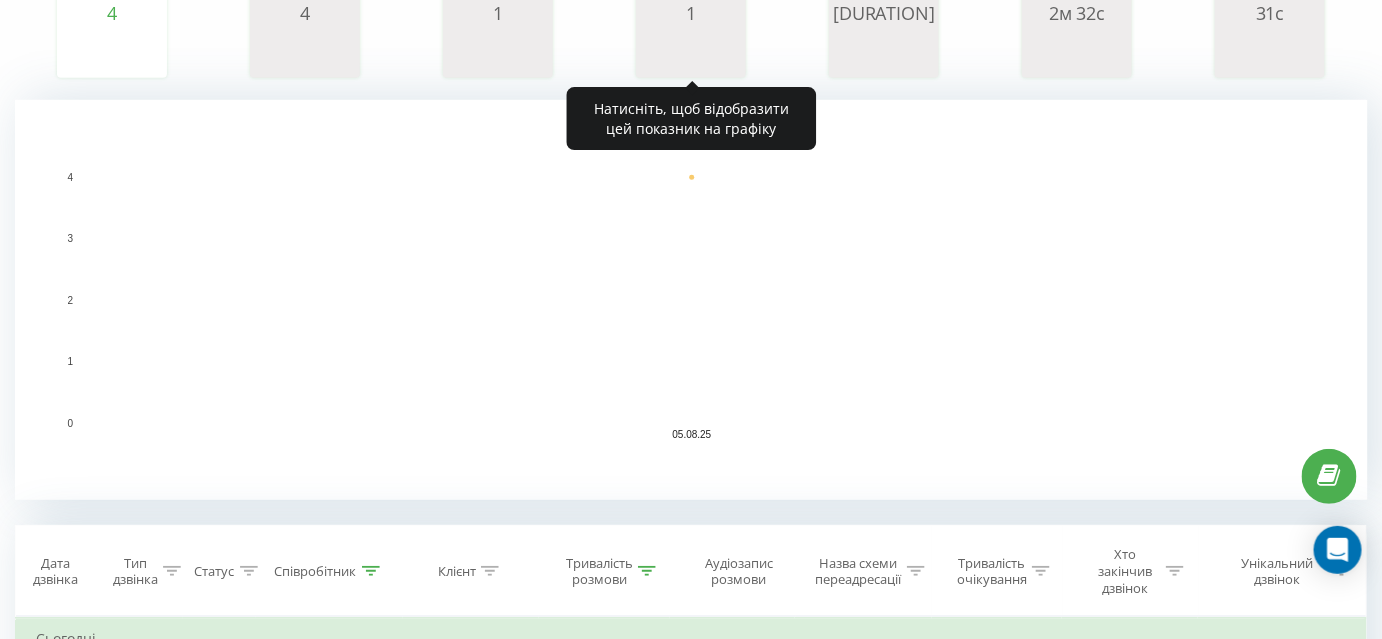 scroll, scrollTop: 476, scrollLeft: 0, axis: vertical 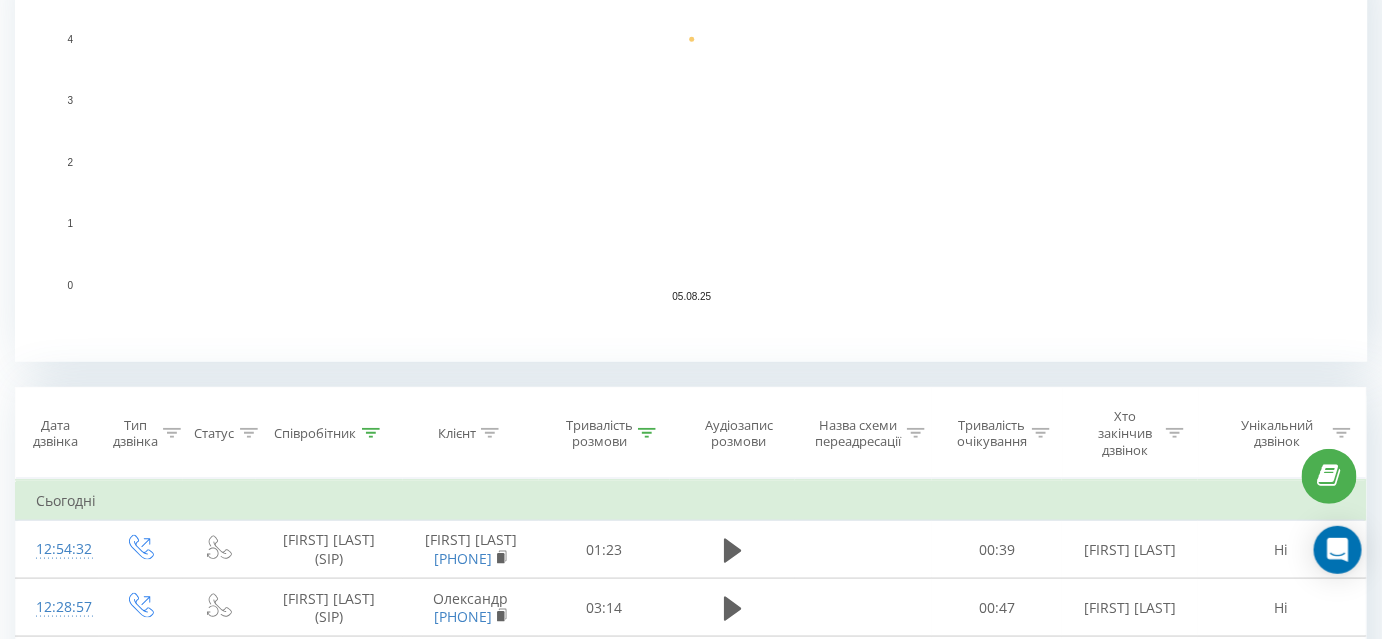 click 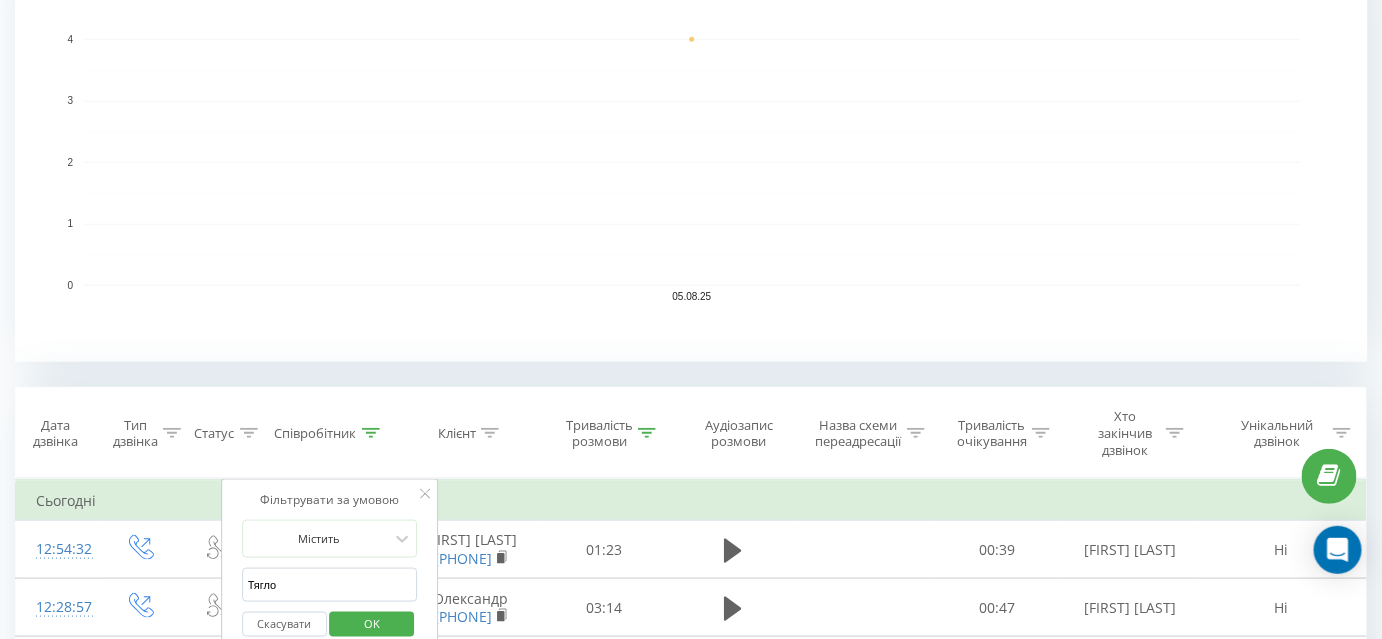 click on "Скасувати" at bounding box center (284, 624) 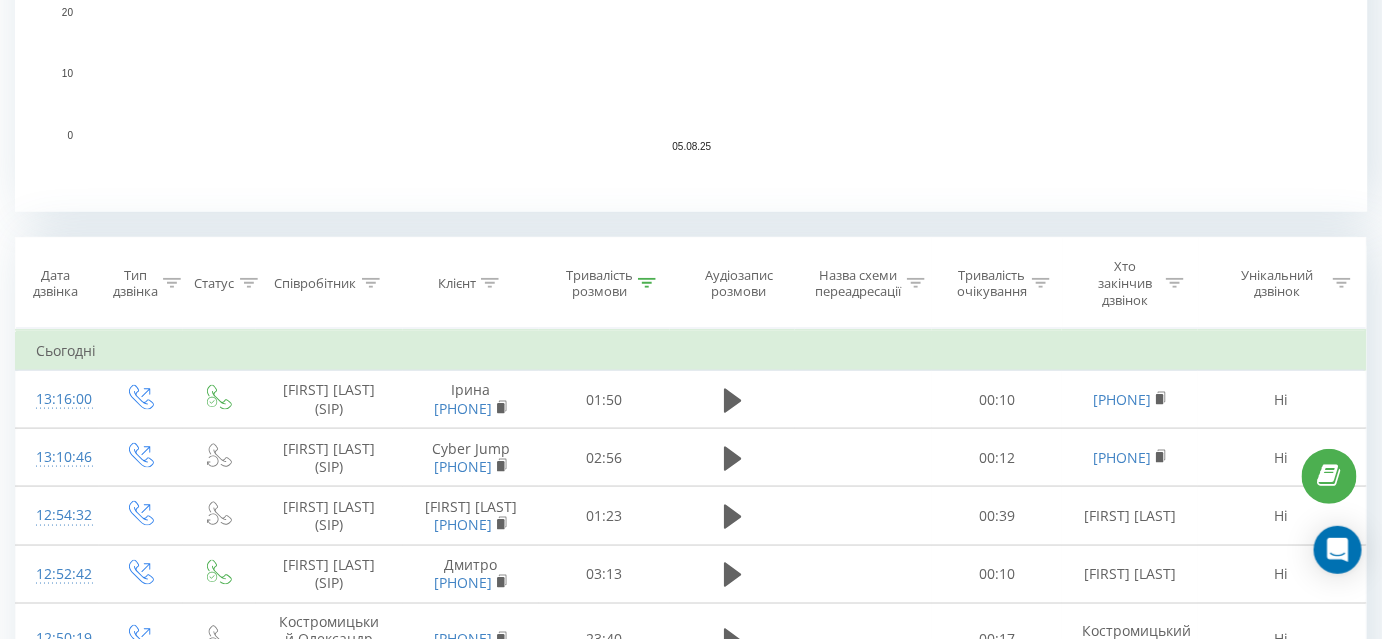 scroll, scrollTop: 636, scrollLeft: 0, axis: vertical 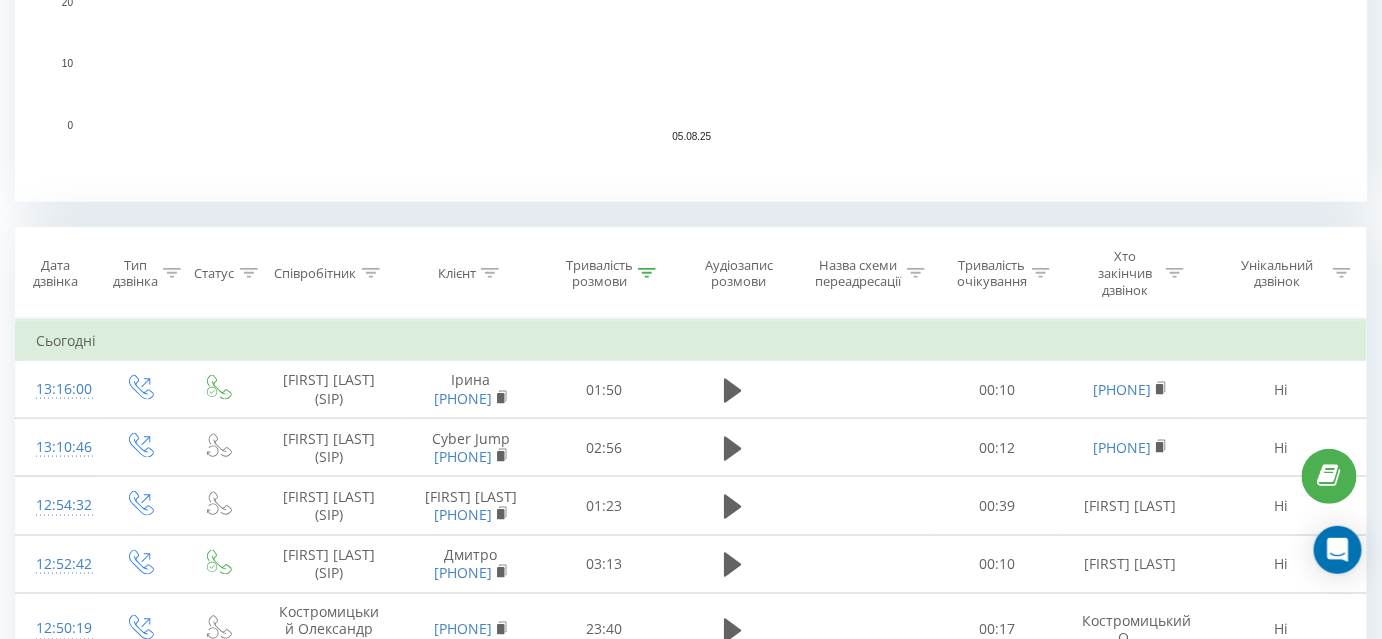 click 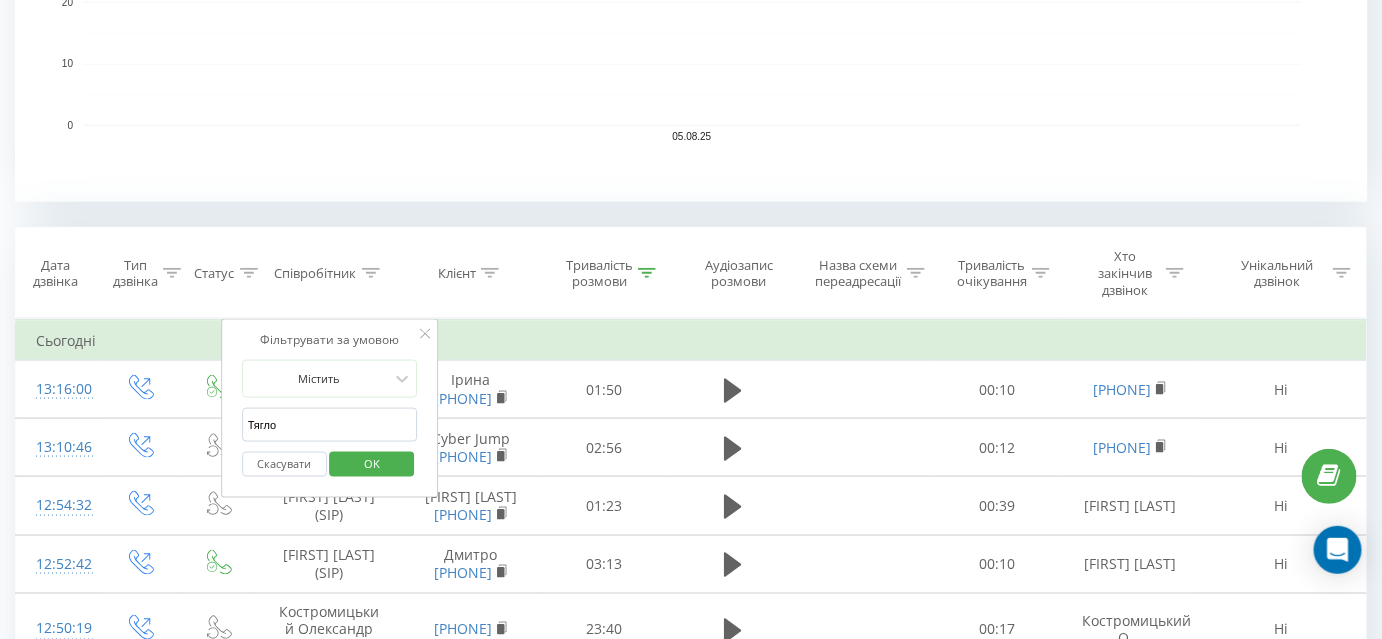 click on "Тягло" at bounding box center [330, 425] 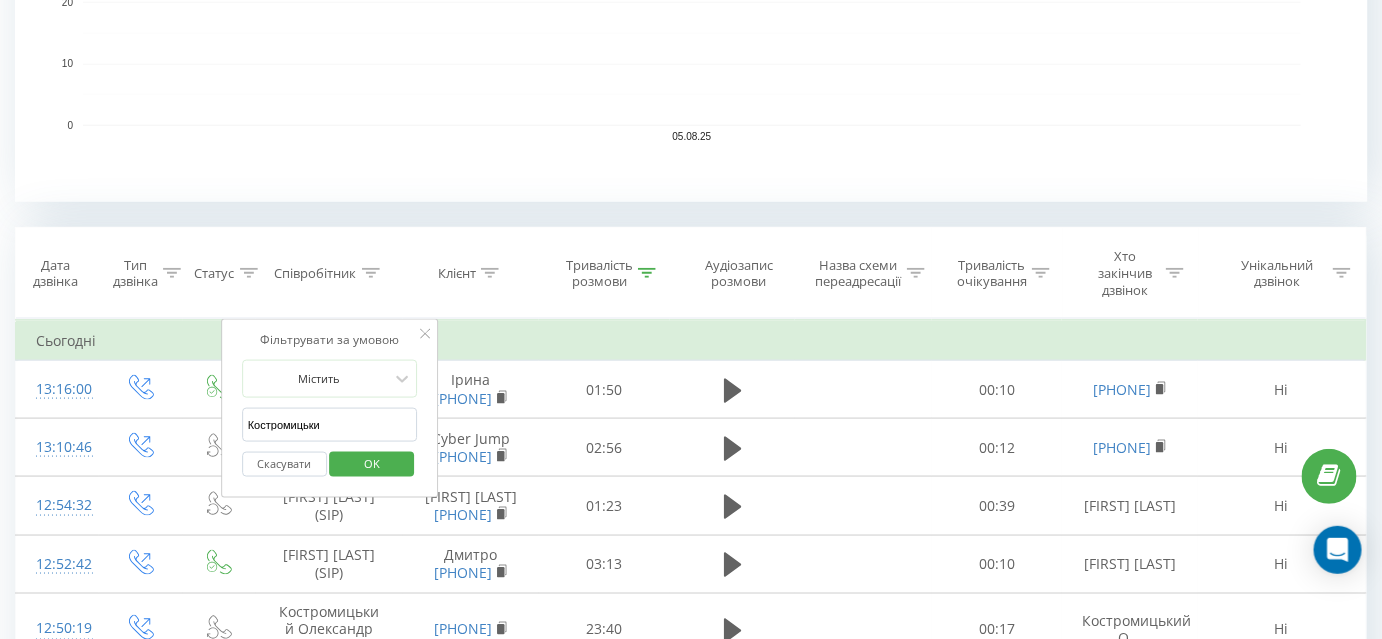 type on "Костромицький" 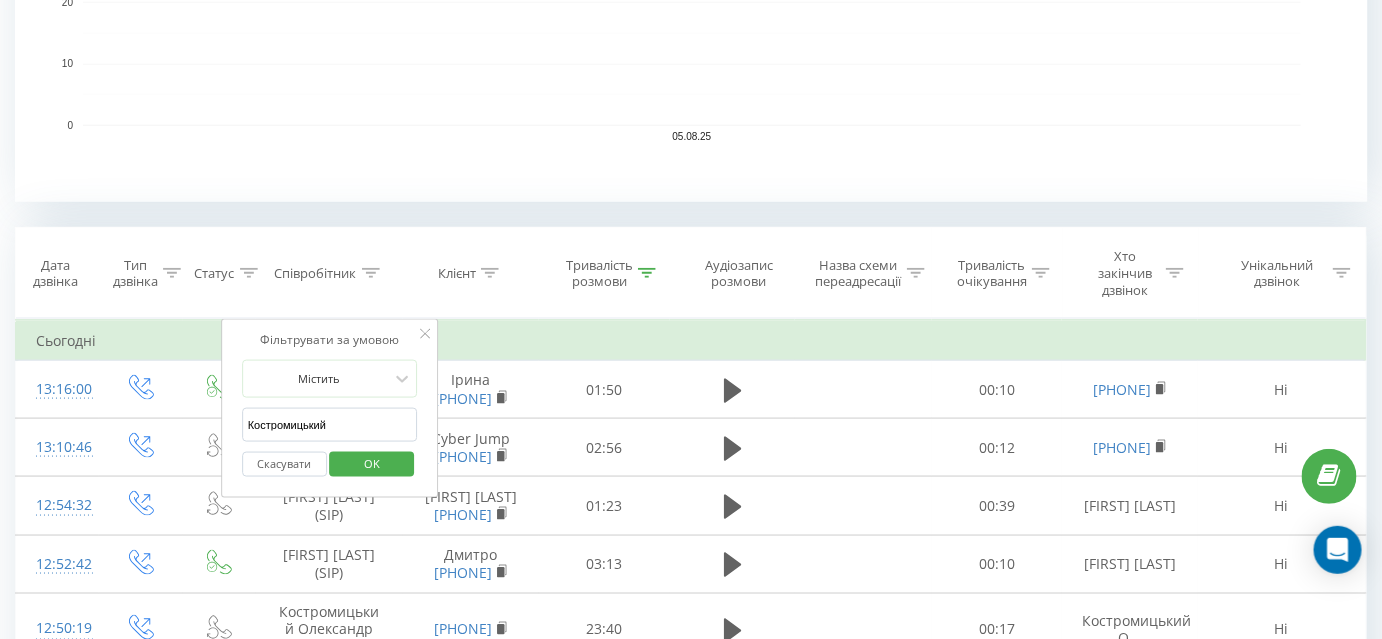 click on "OK" at bounding box center (372, 464) 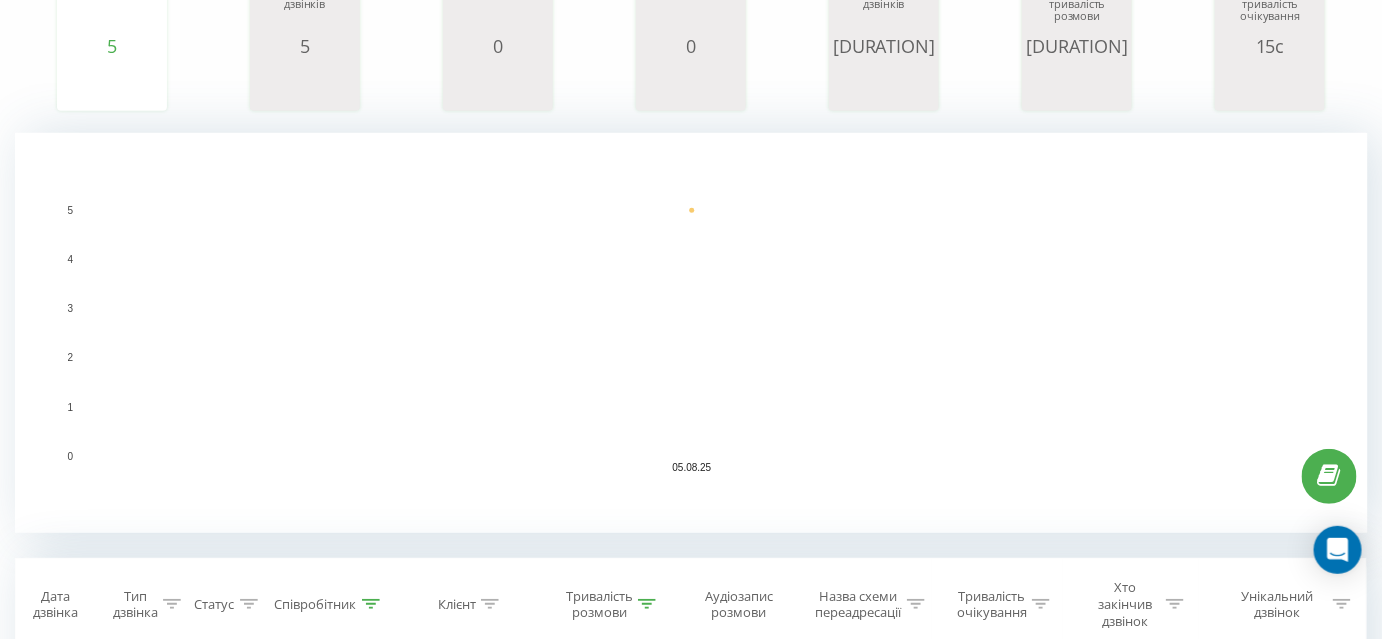 scroll, scrollTop: 142, scrollLeft: 0, axis: vertical 